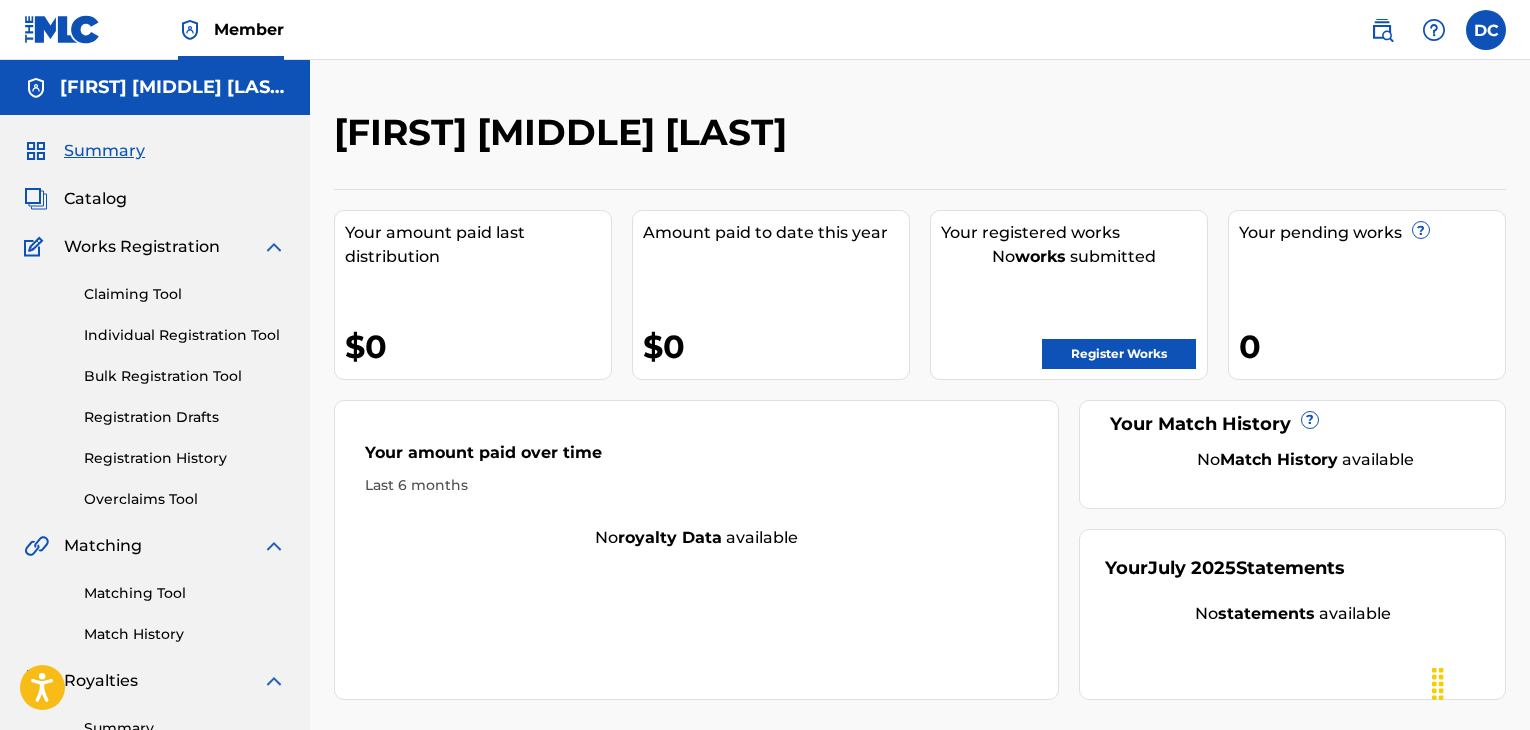scroll, scrollTop: 0, scrollLeft: 0, axis: both 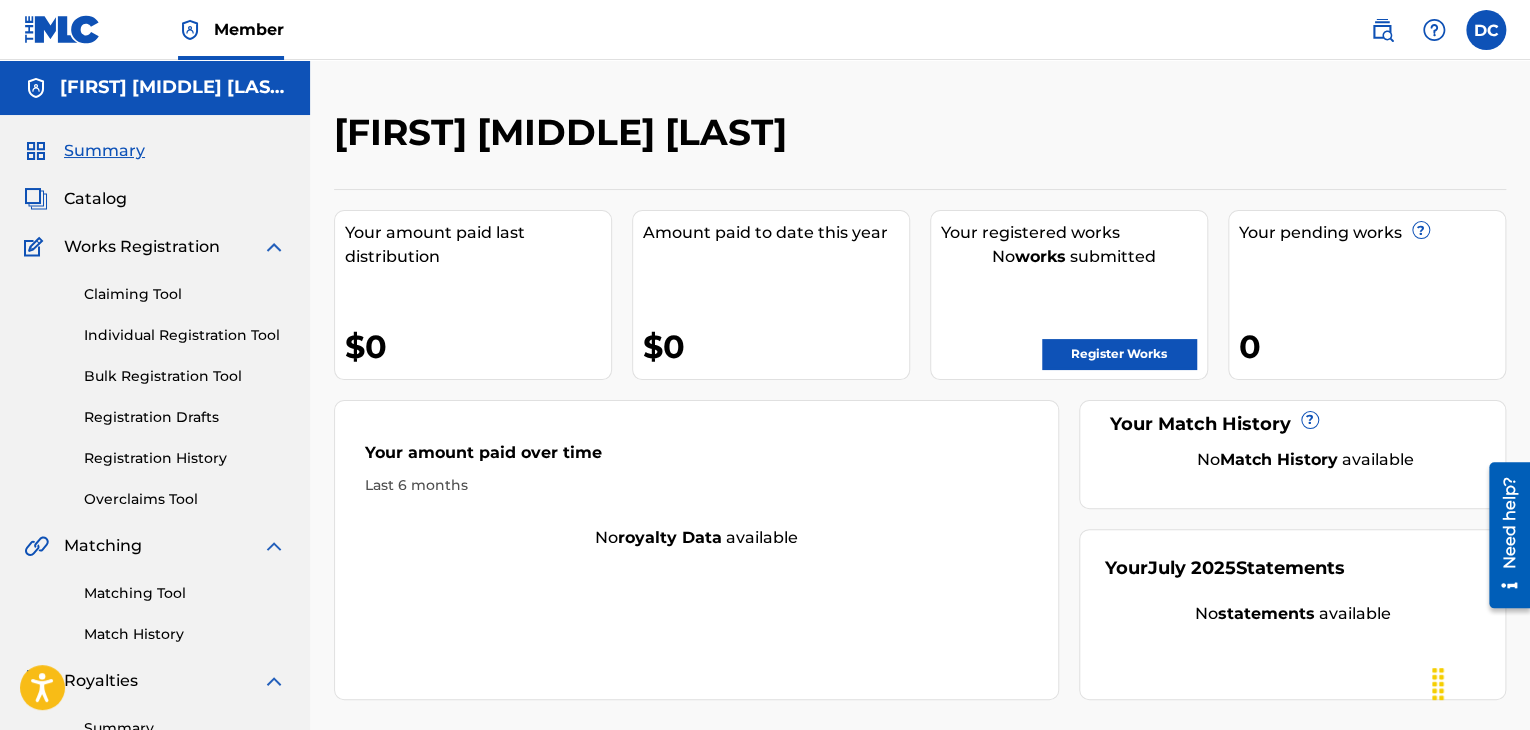 click on "Register Works" at bounding box center [1119, 354] 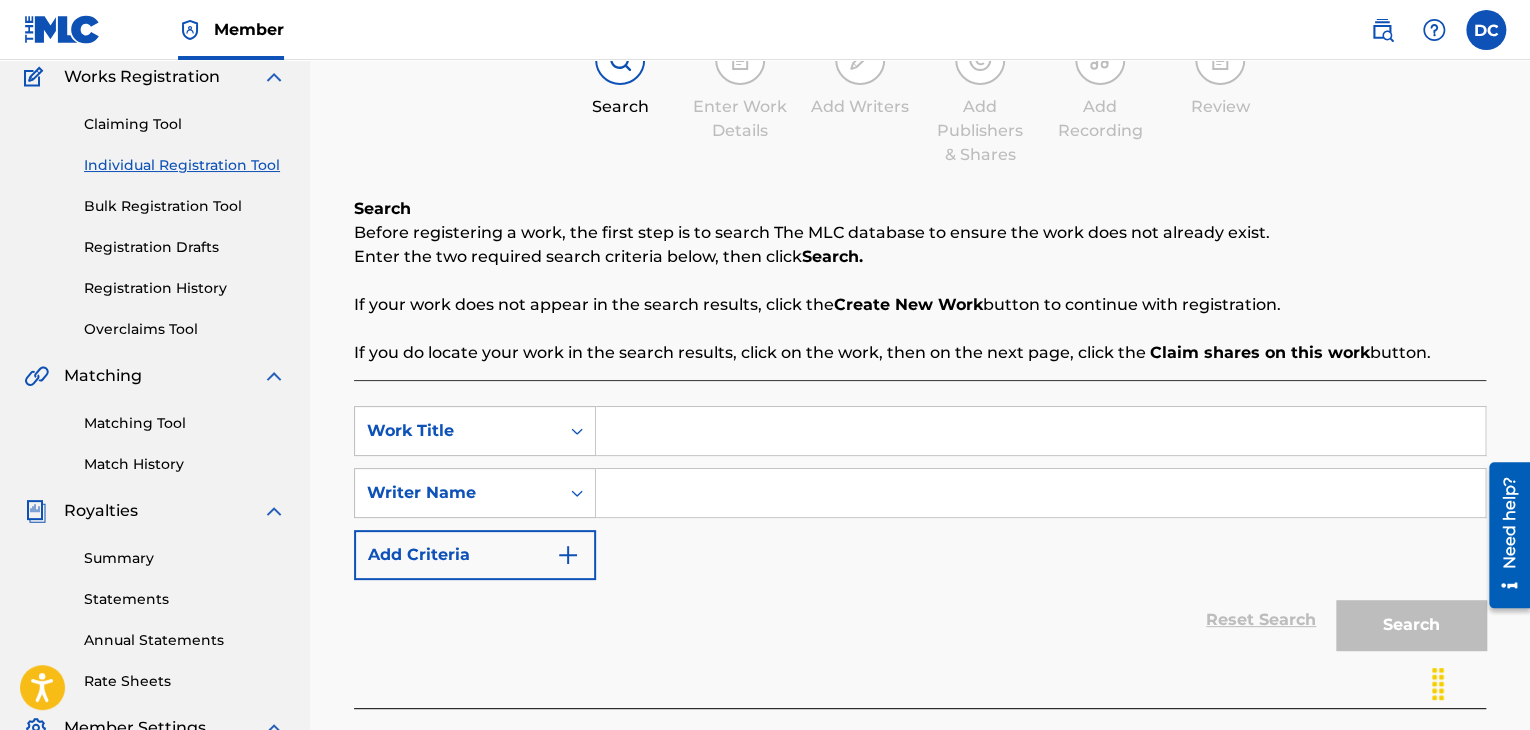 scroll, scrollTop: 171, scrollLeft: 0, axis: vertical 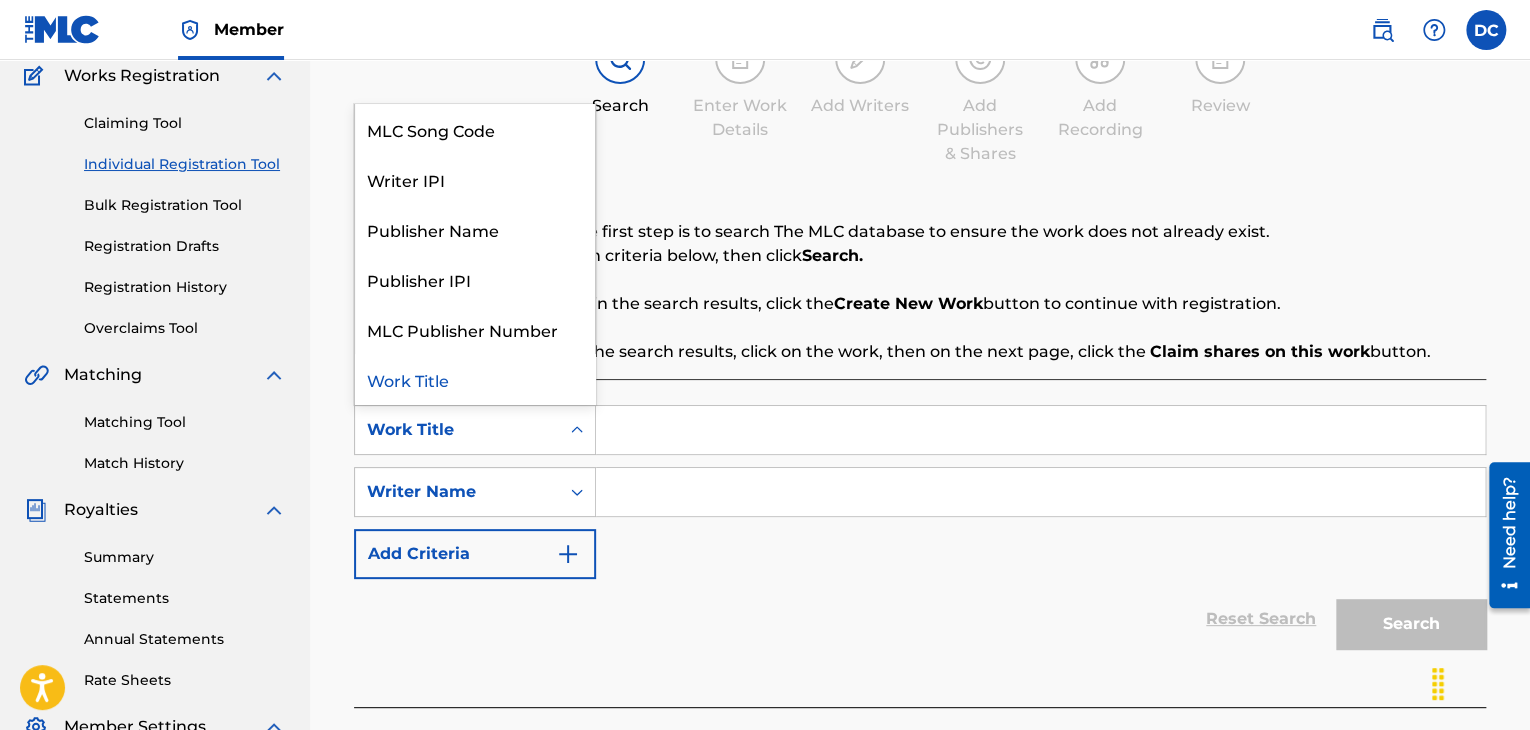 click 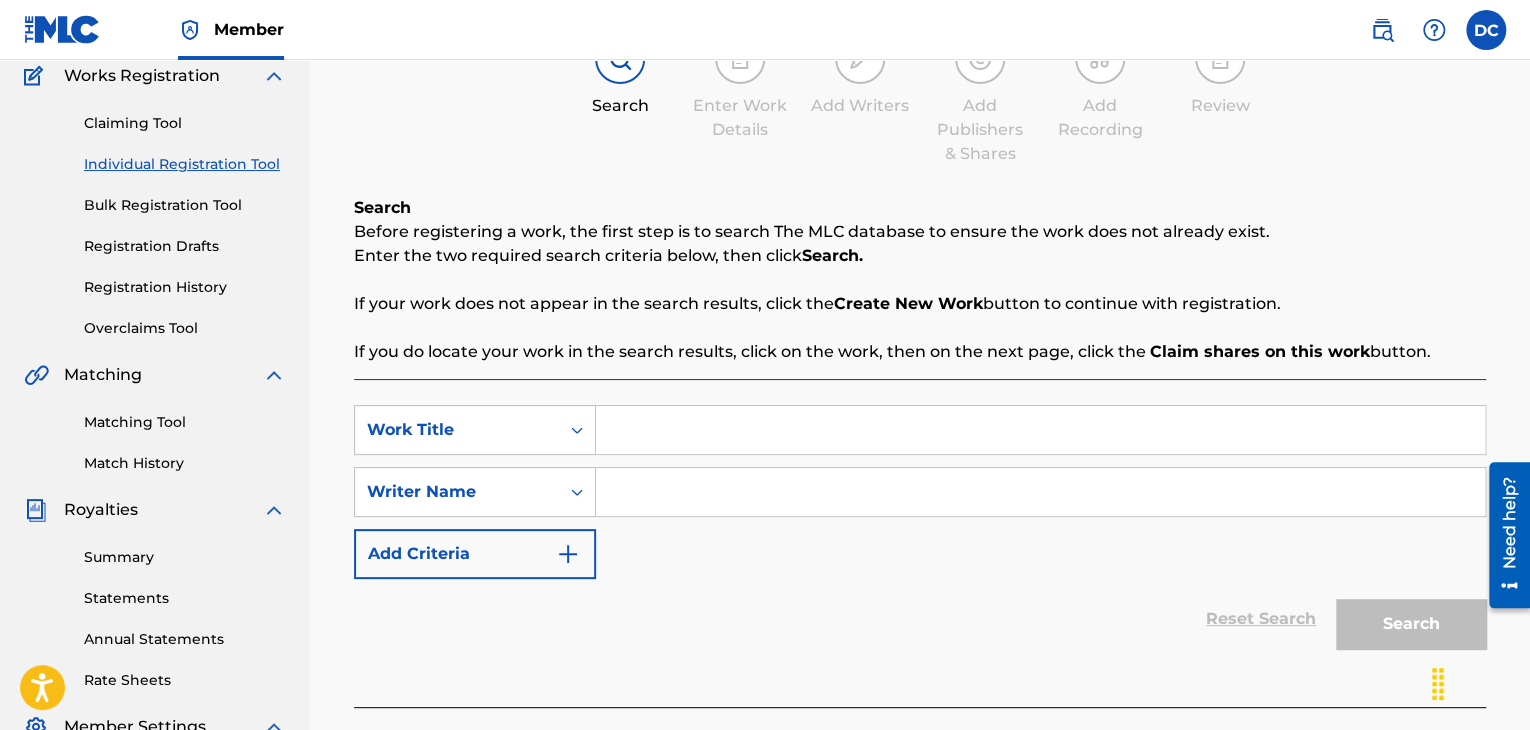 click at bounding box center (1040, 430) 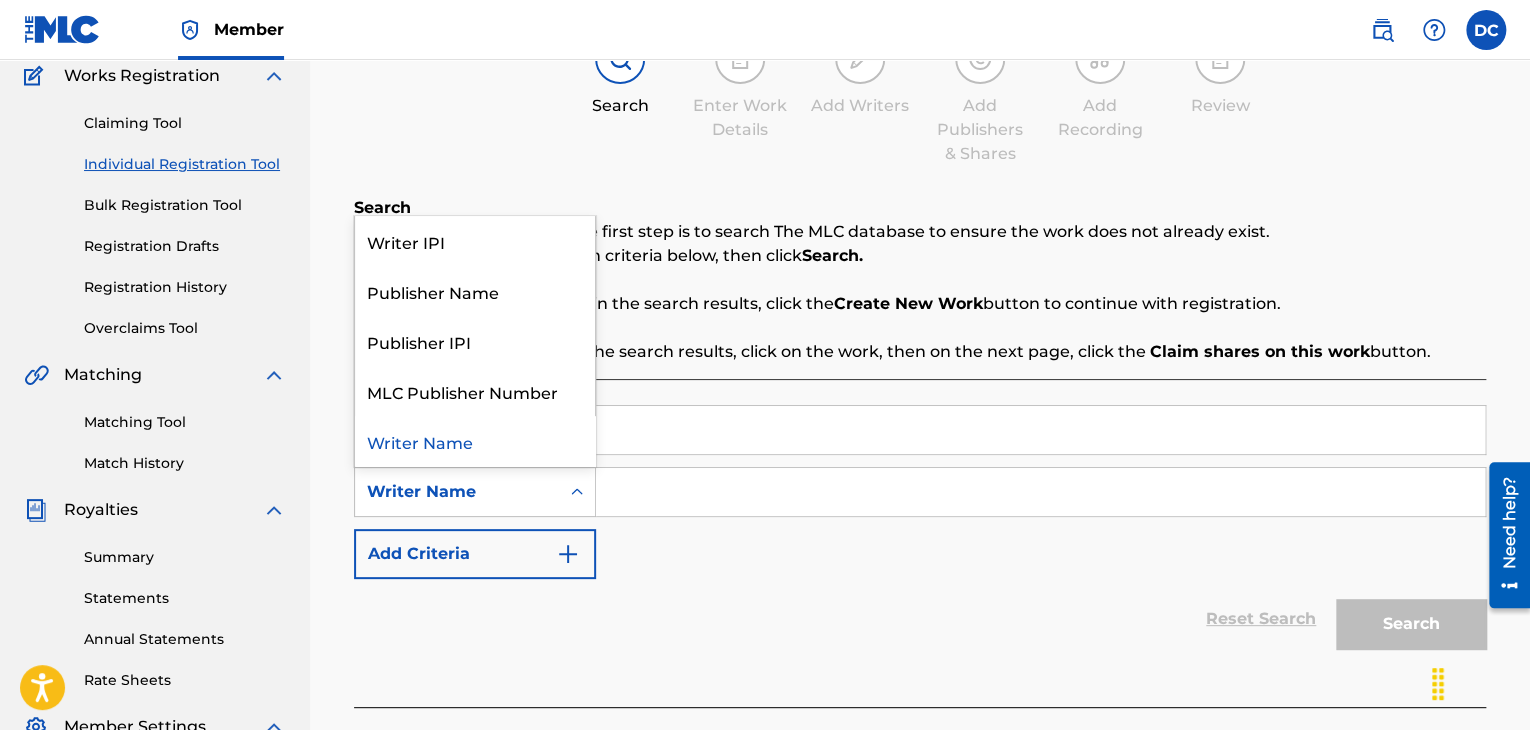 click 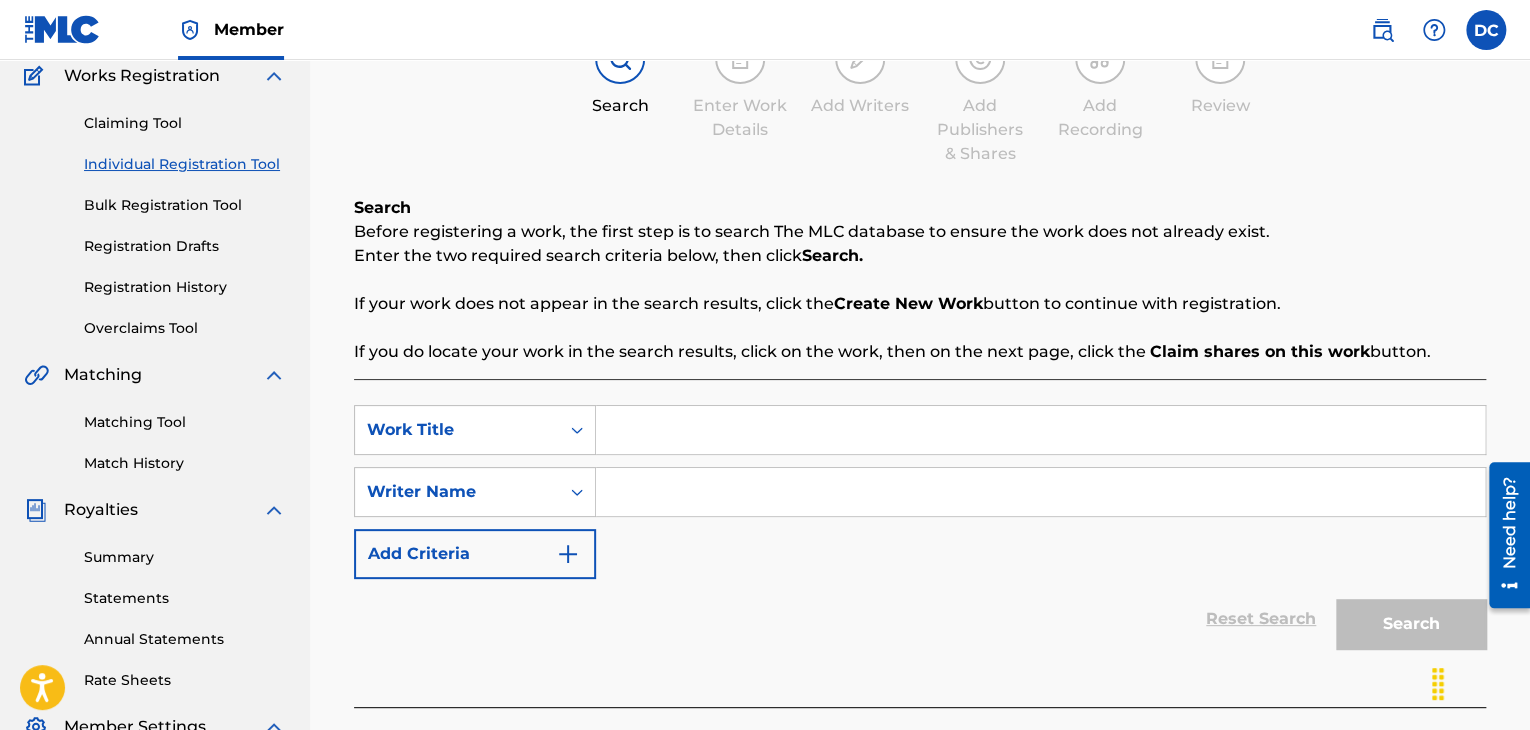 click at bounding box center [1040, 492] 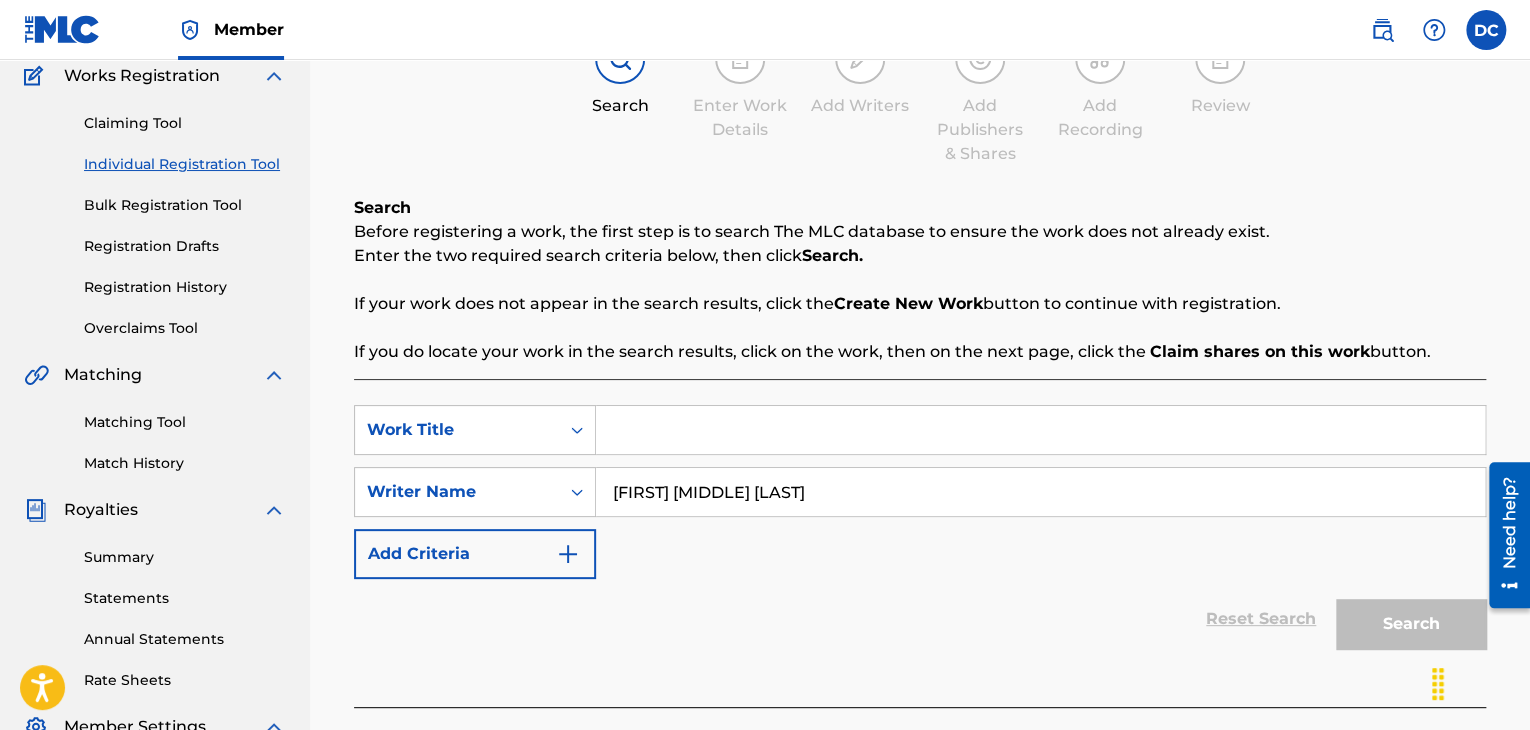 click on "Davon daniel Clack" at bounding box center [1040, 492] 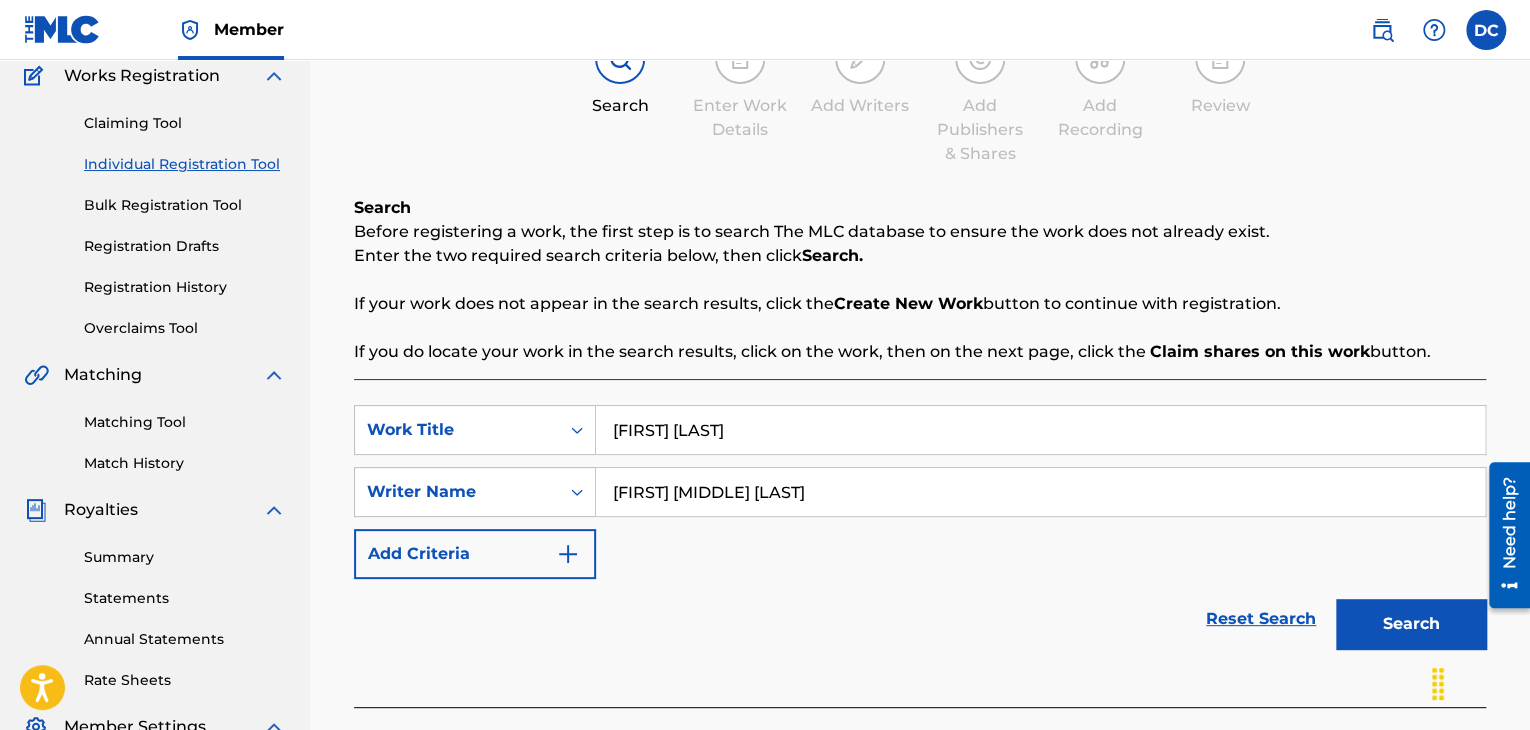 type on "Just Breathe" 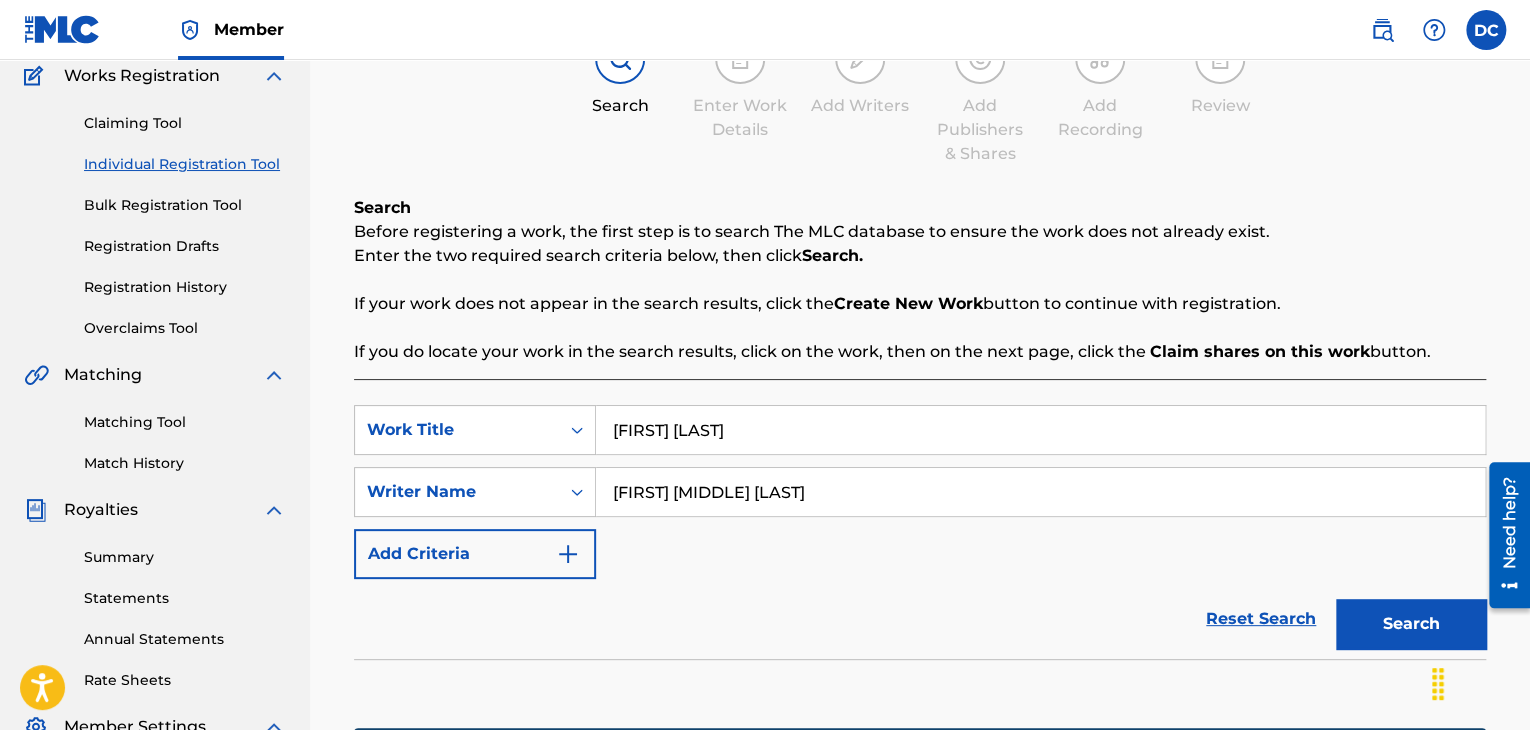 click on "Search" at bounding box center (1411, 624) 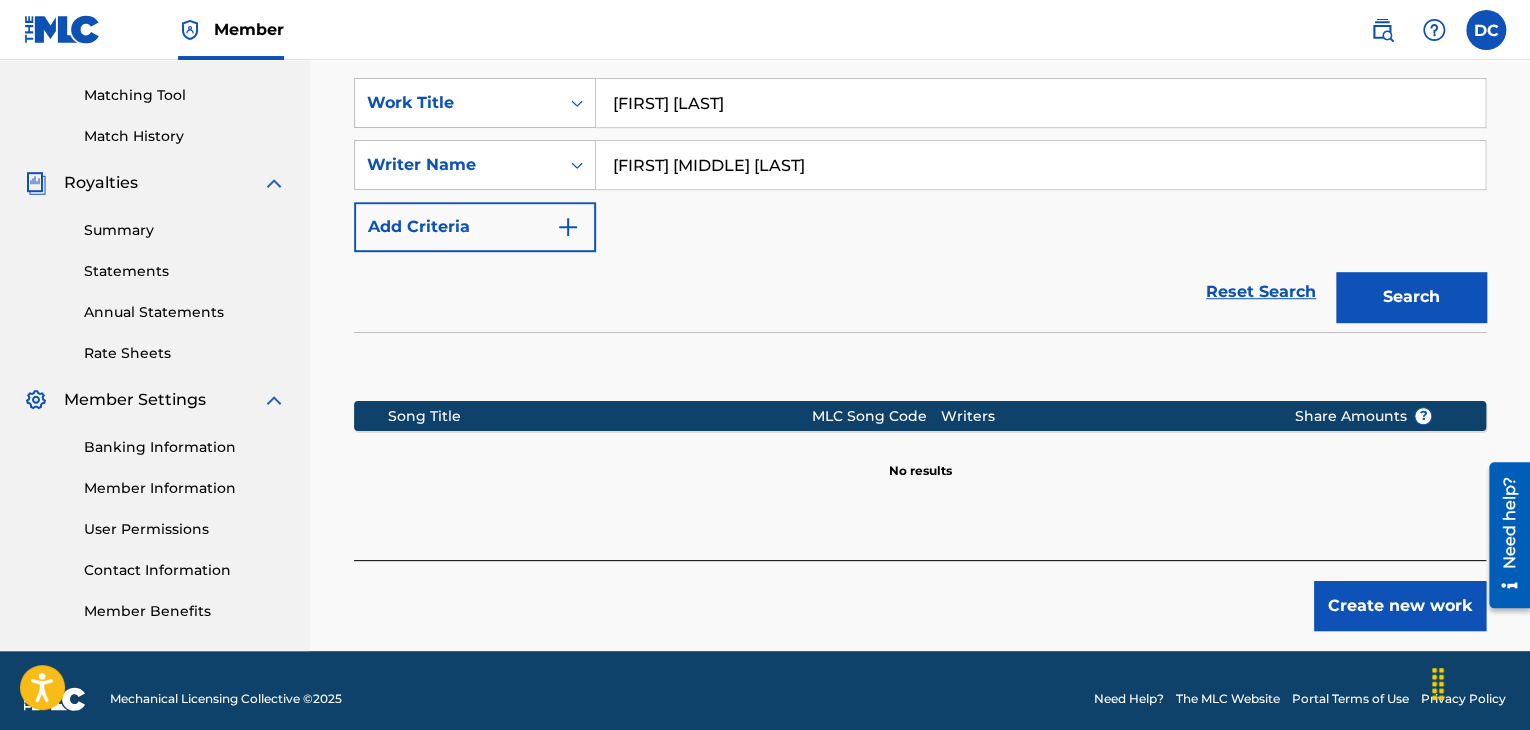 scroll, scrollTop: 502, scrollLeft: 0, axis: vertical 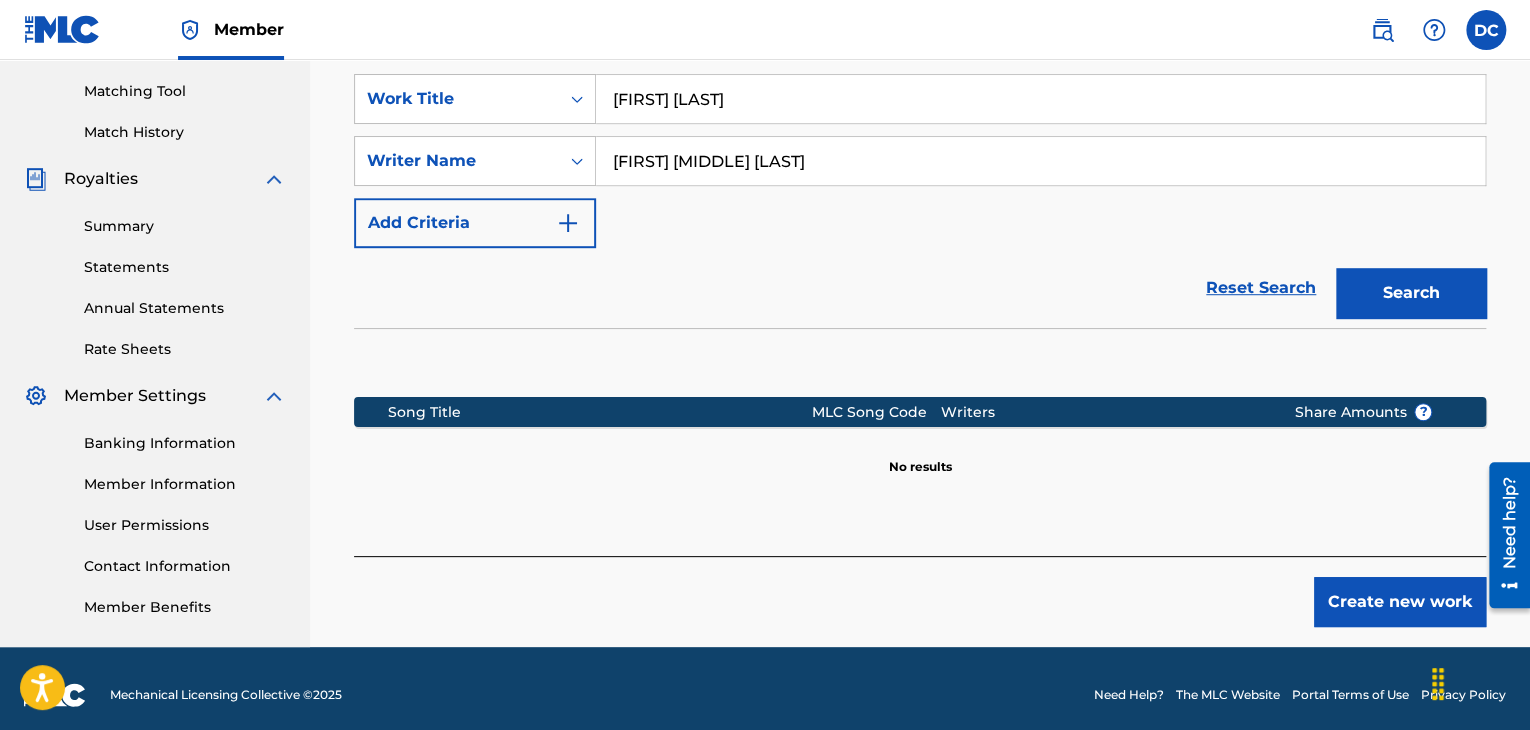click on "Create new work" at bounding box center [1400, 602] 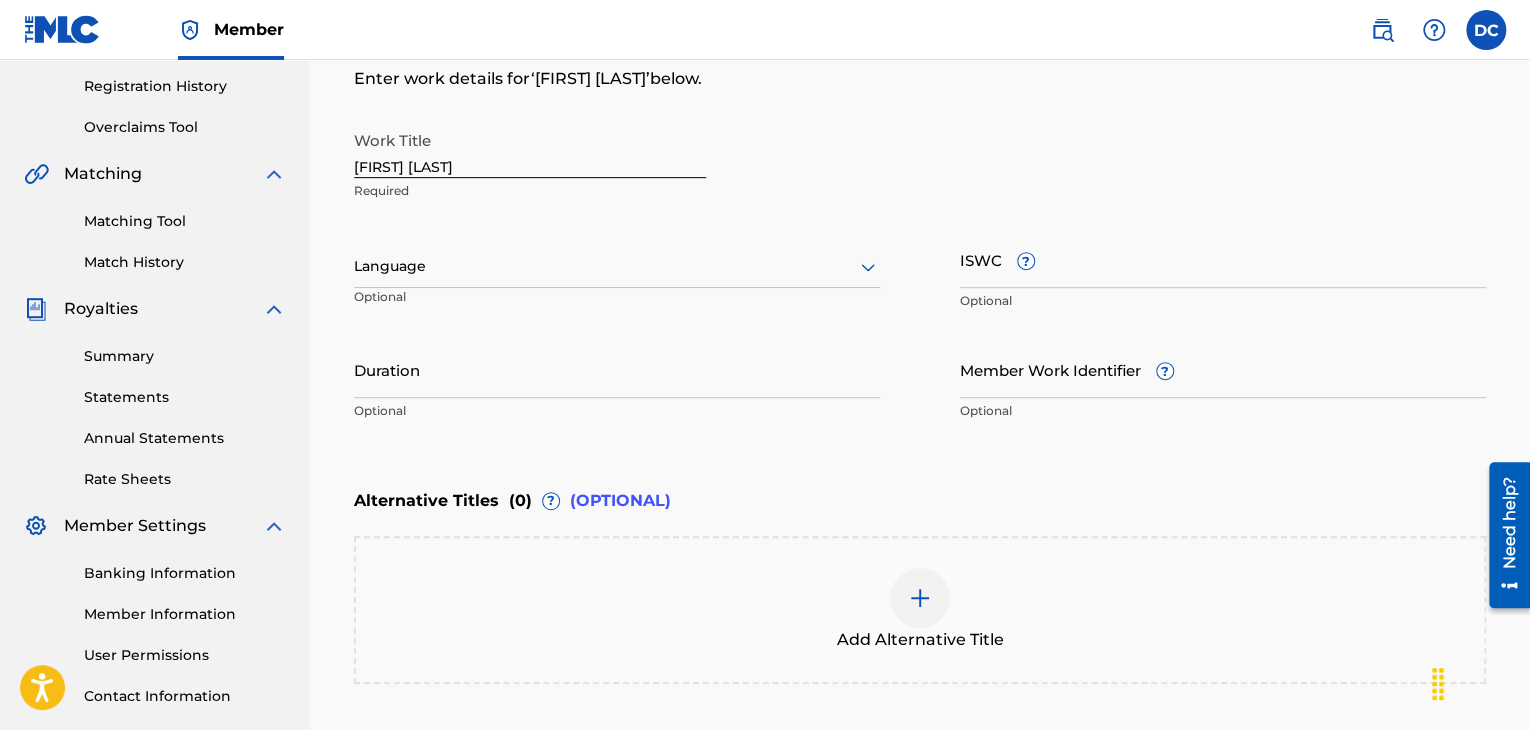 scroll, scrollTop: 368, scrollLeft: 0, axis: vertical 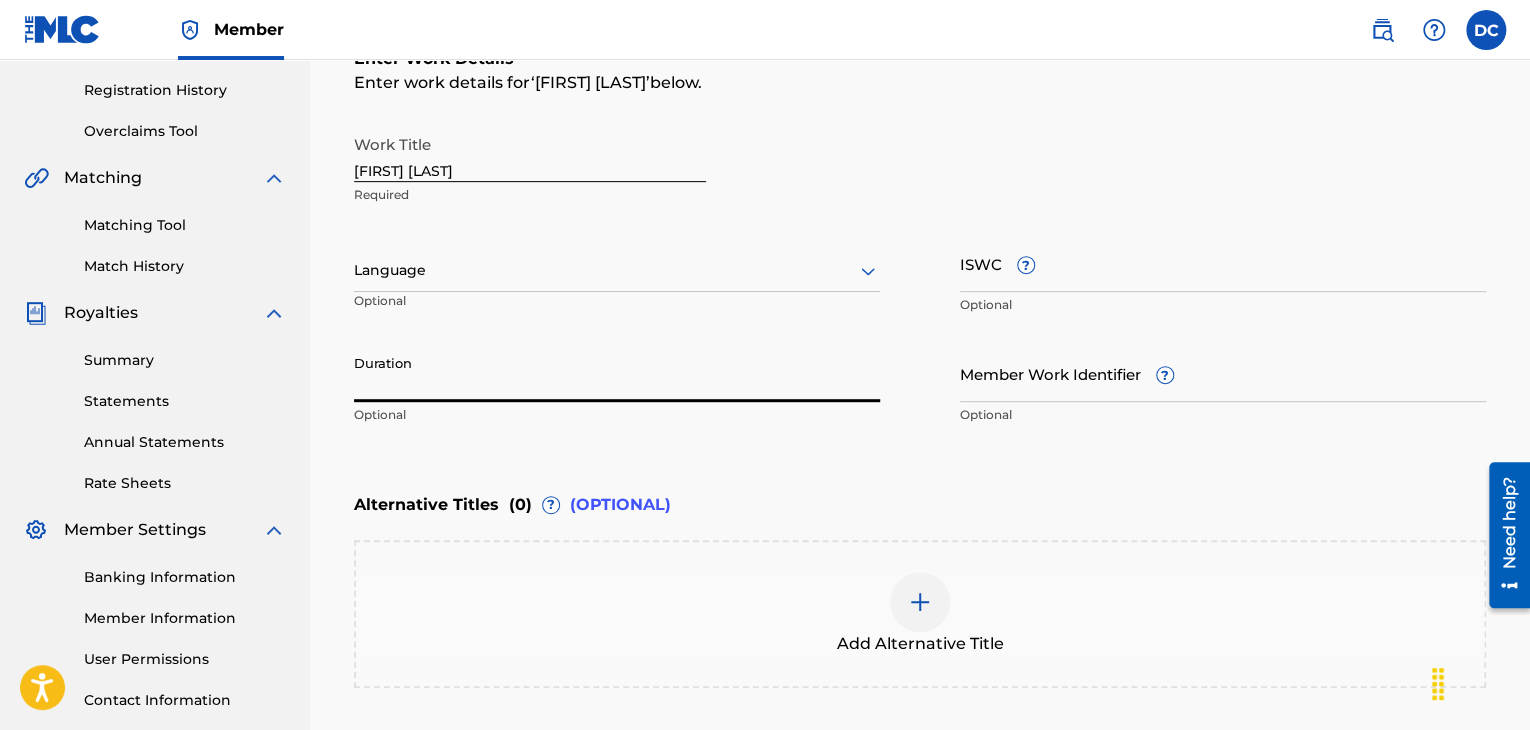 click on "Duration" at bounding box center [617, 373] 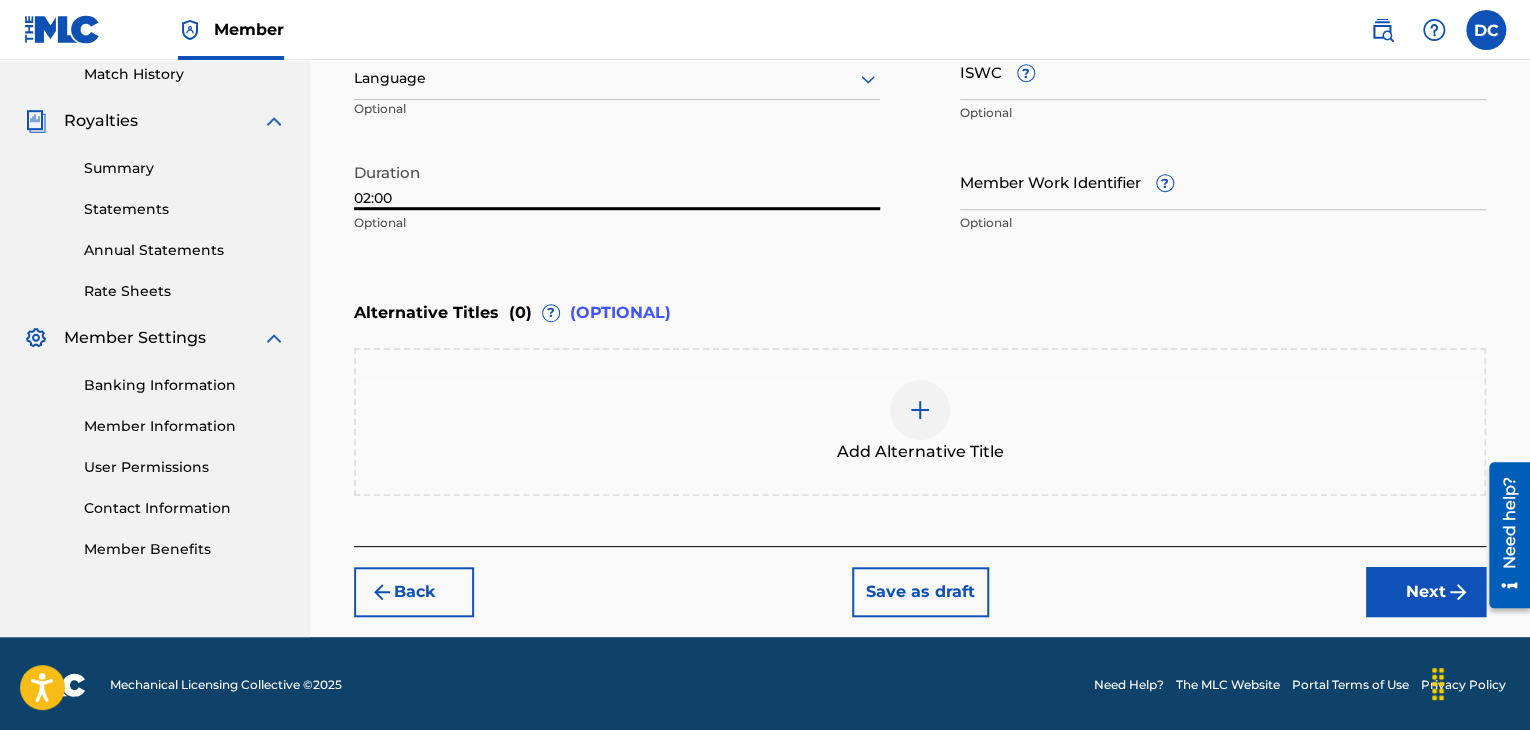 scroll, scrollTop: 561, scrollLeft: 0, axis: vertical 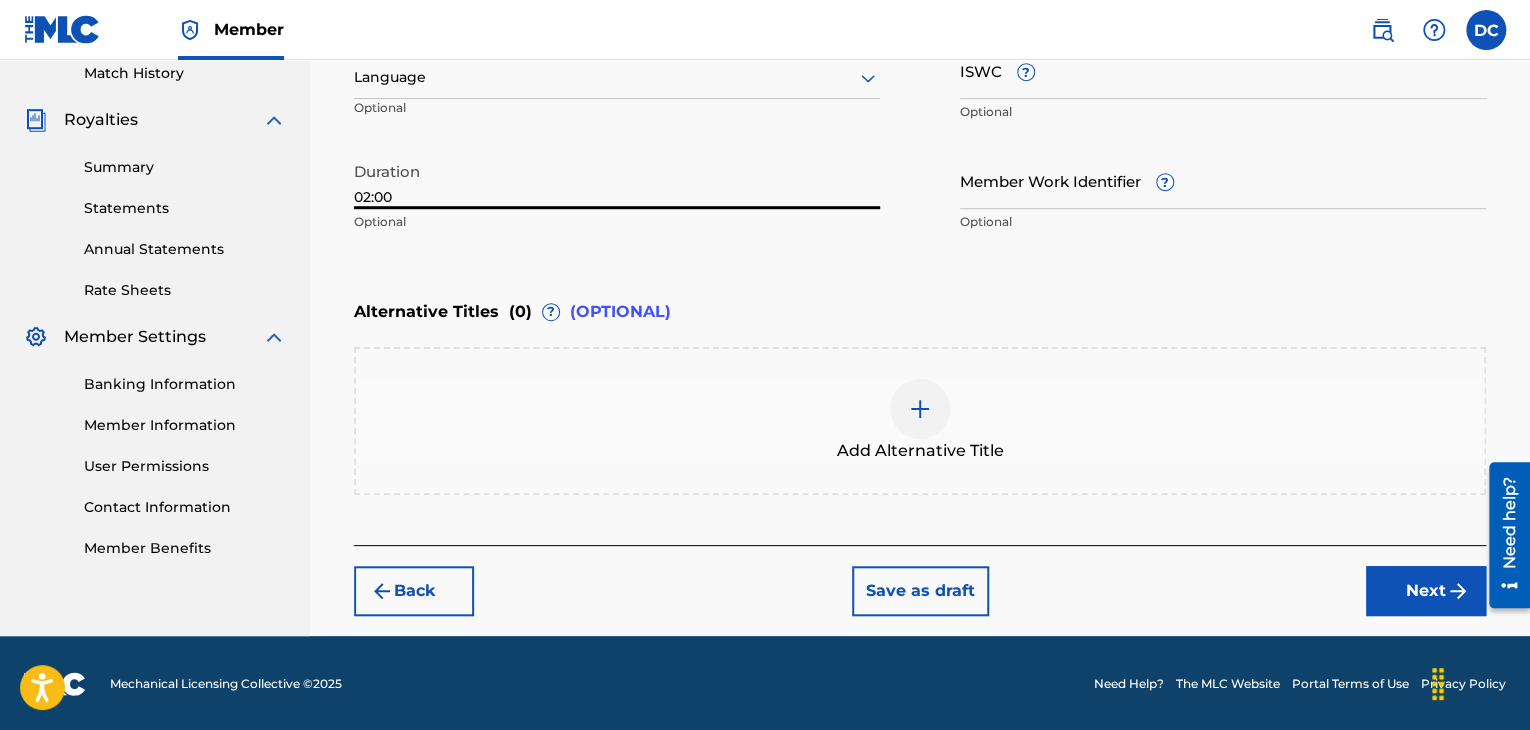 type on "02:00" 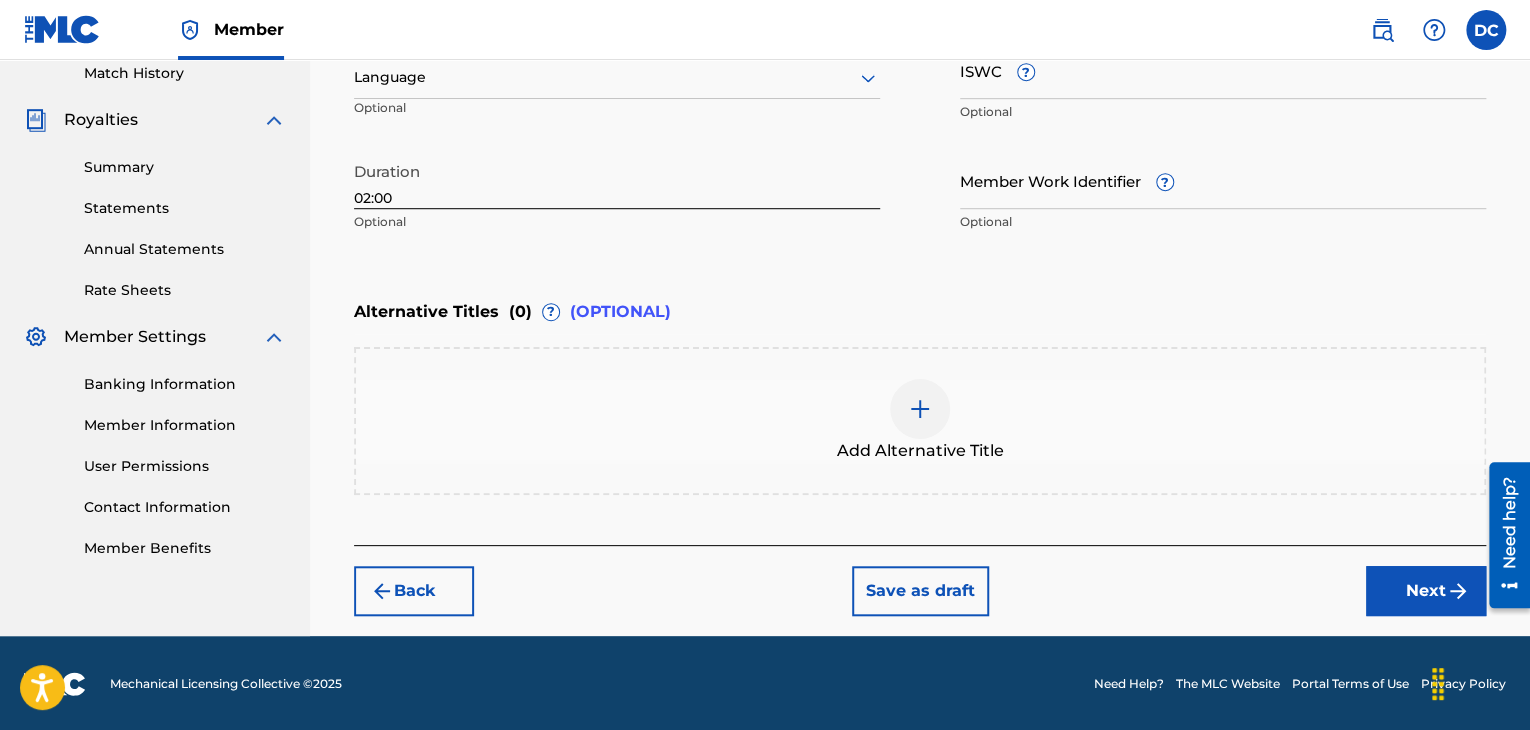 click on "Next" at bounding box center [1426, 591] 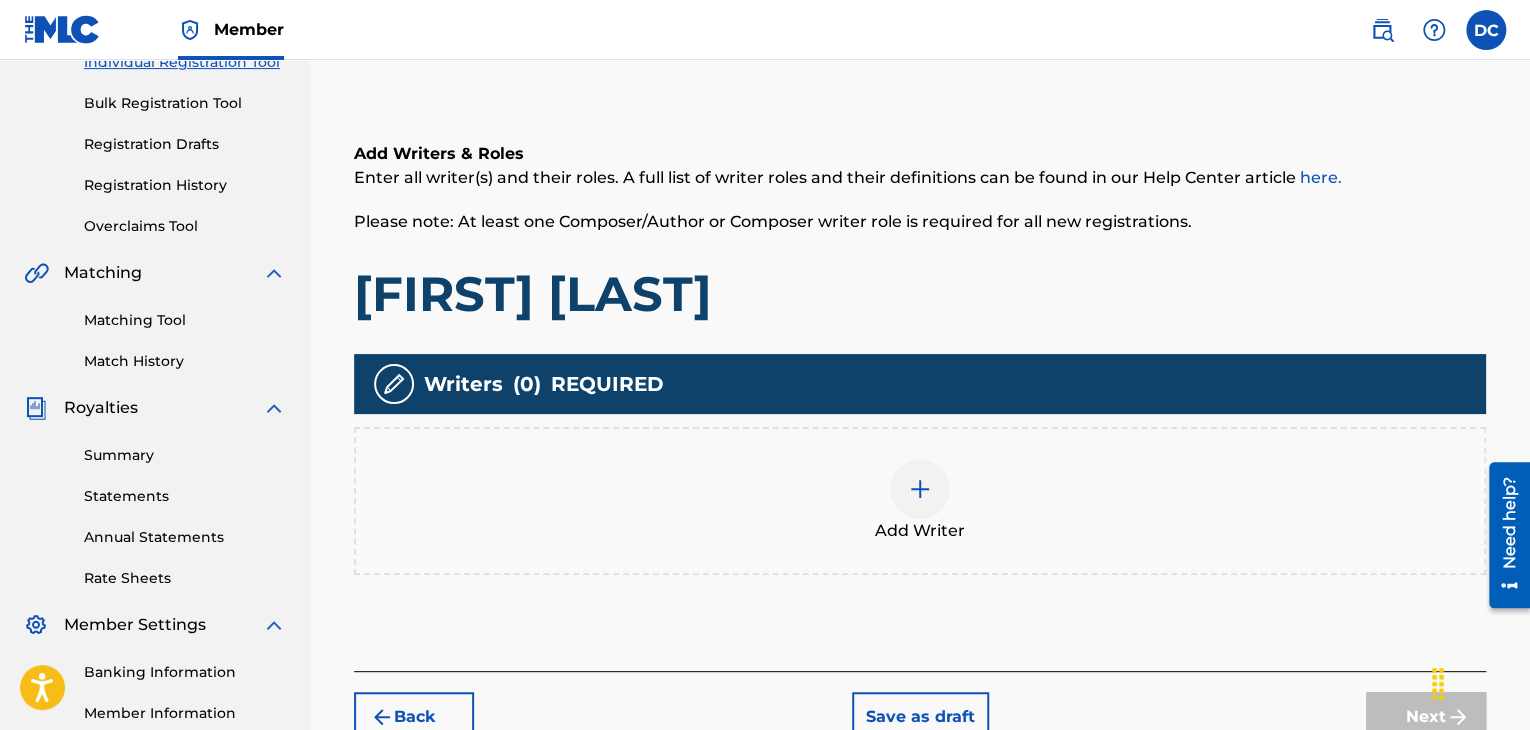 scroll, scrollTop: 274, scrollLeft: 0, axis: vertical 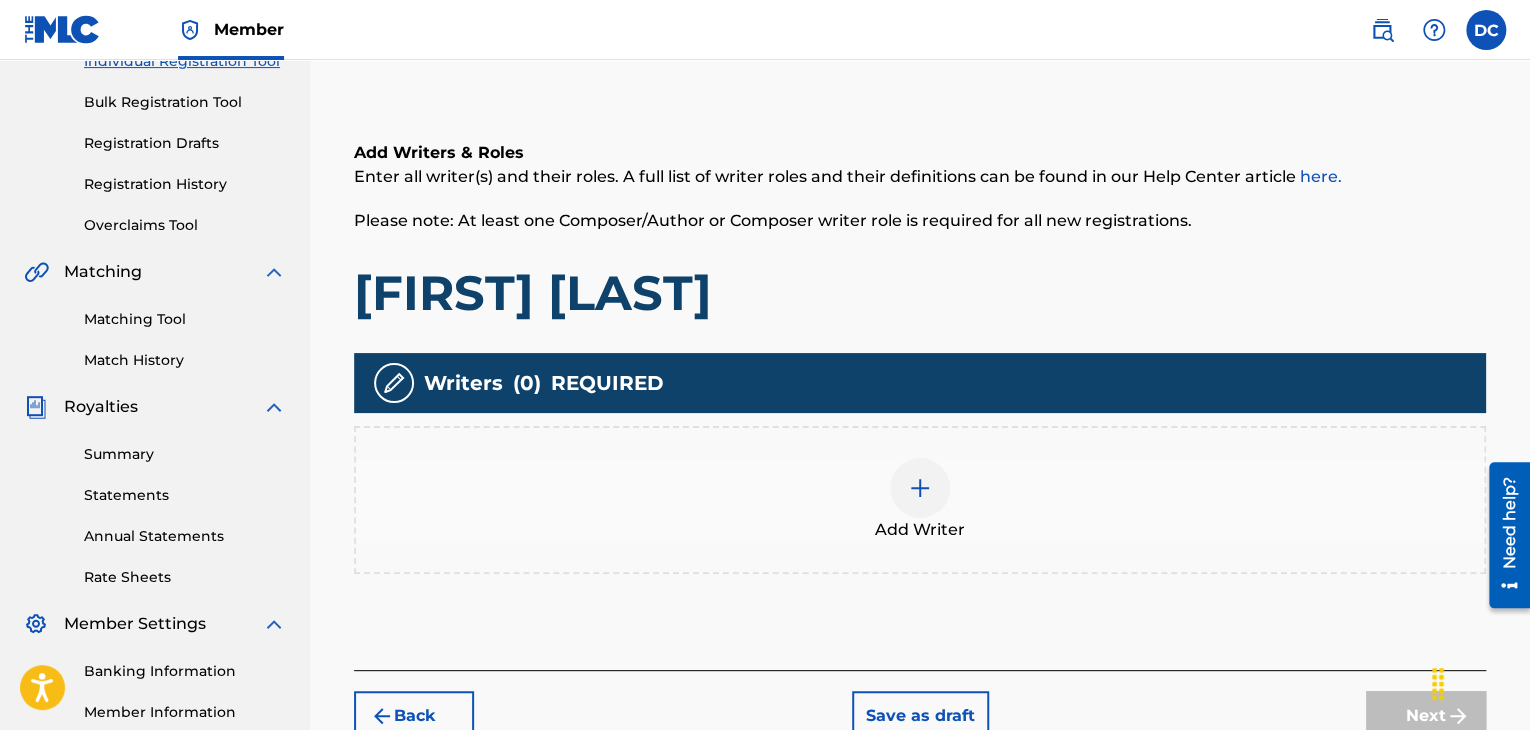 click at bounding box center [920, 488] 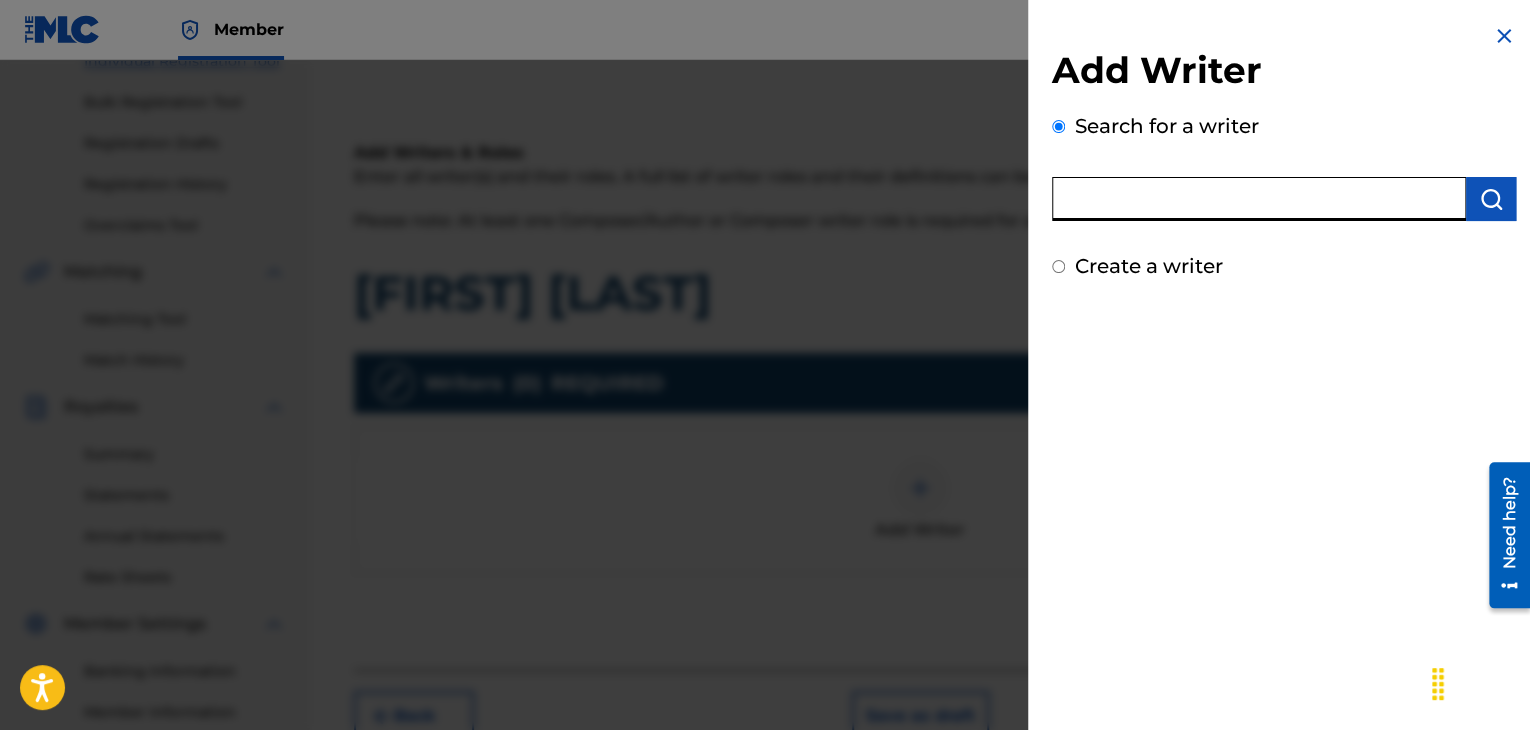 click at bounding box center [1259, 199] 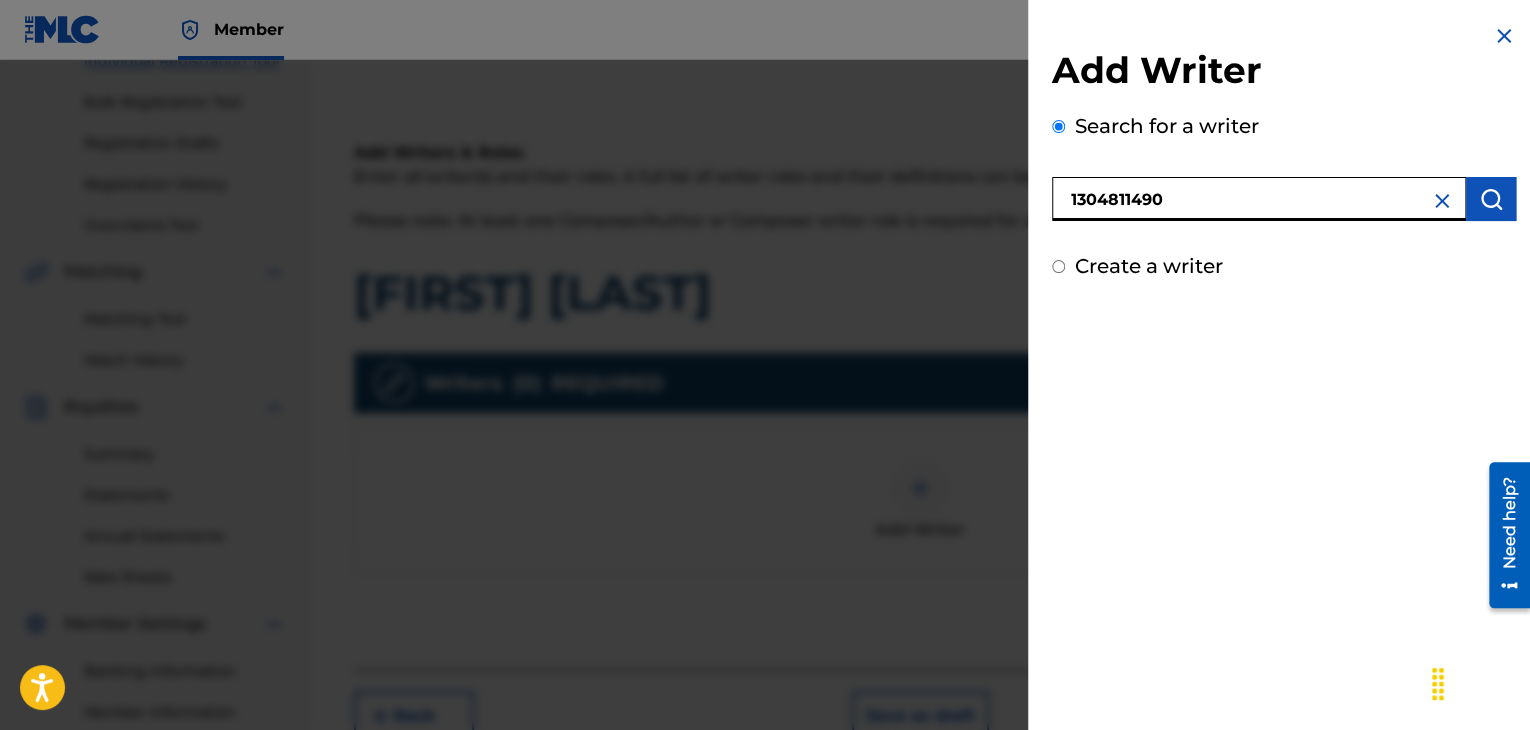 type on "1304811490" 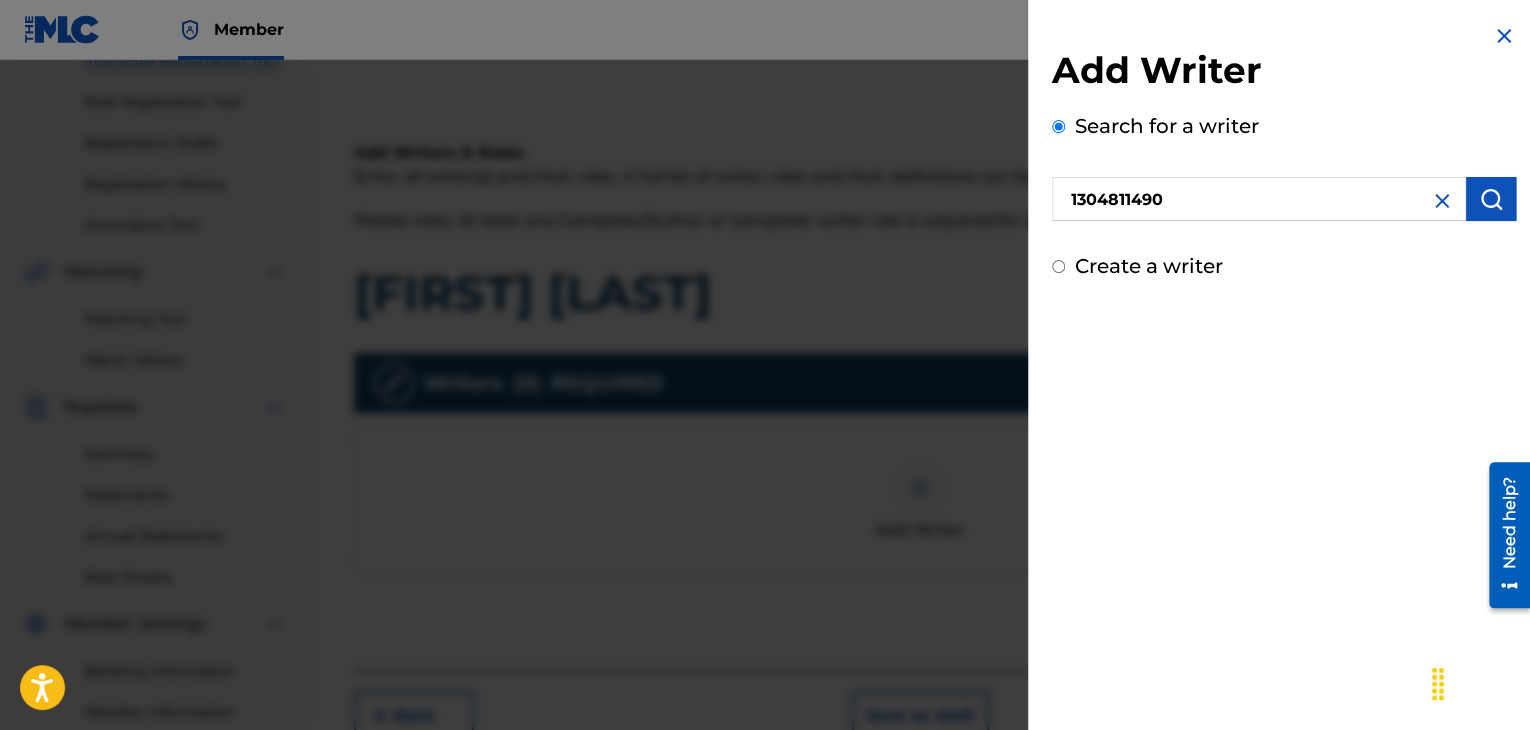 click at bounding box center (1491, 199) 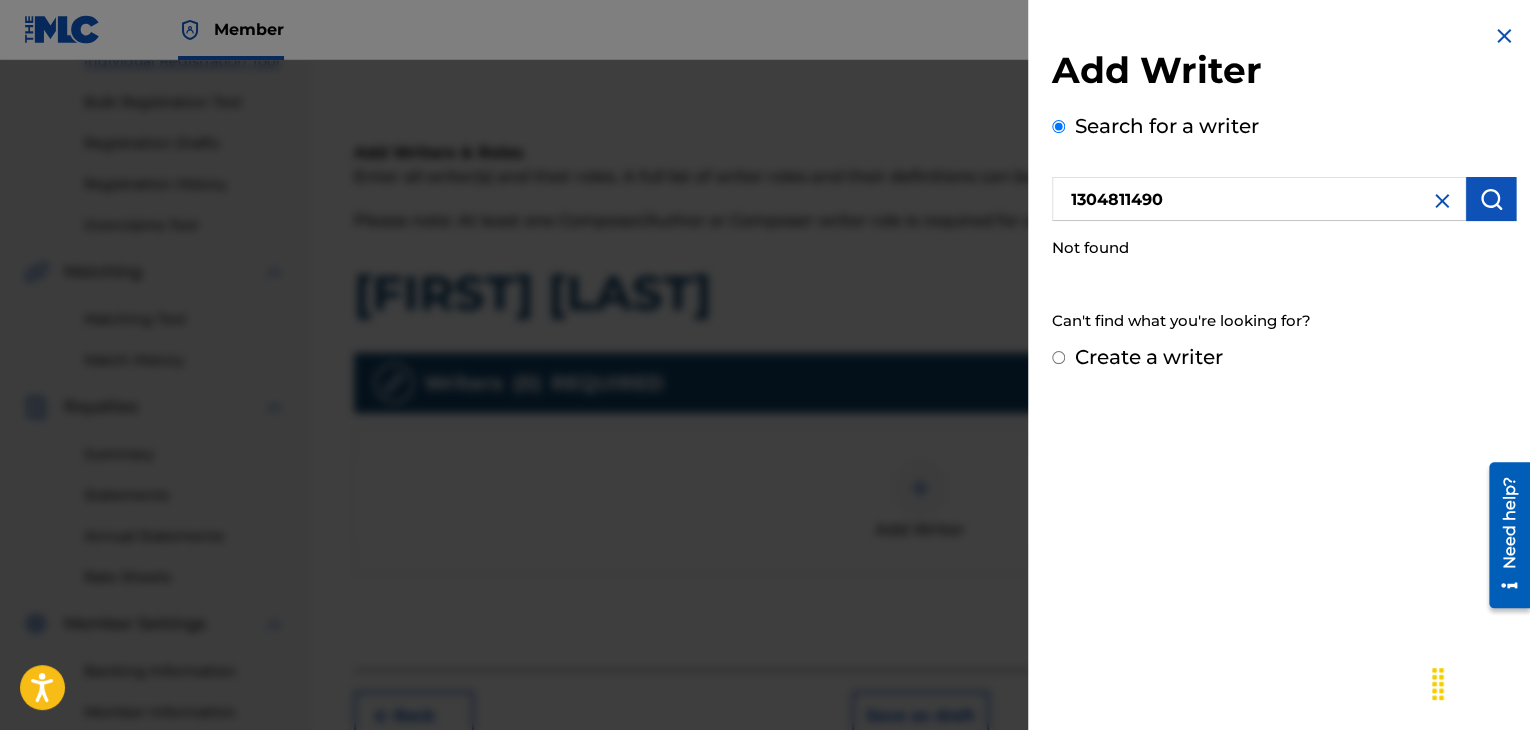 click on "Create a writer" at bounding box center [1284, 357] 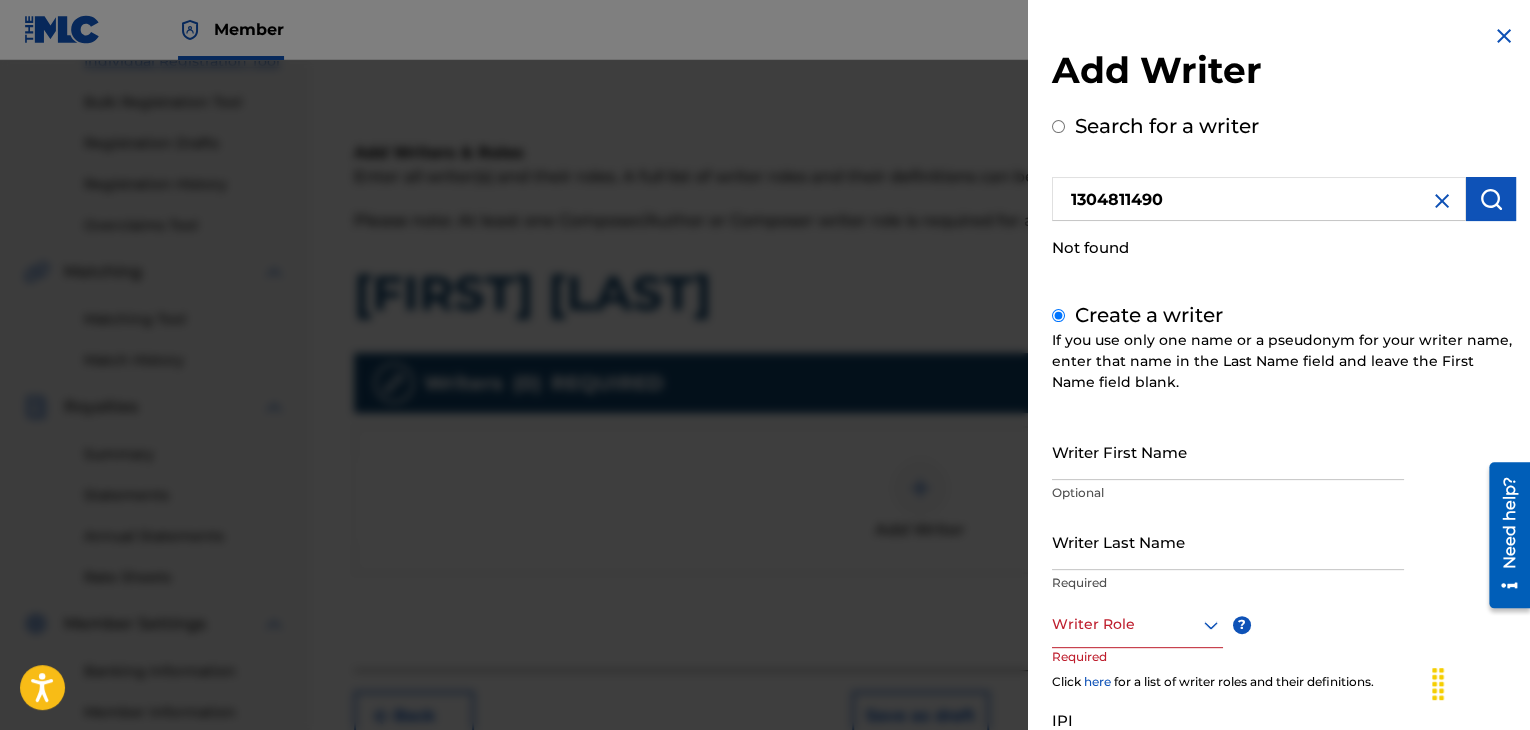 click on "Writer First Name" at bounding box center [1228, 451] 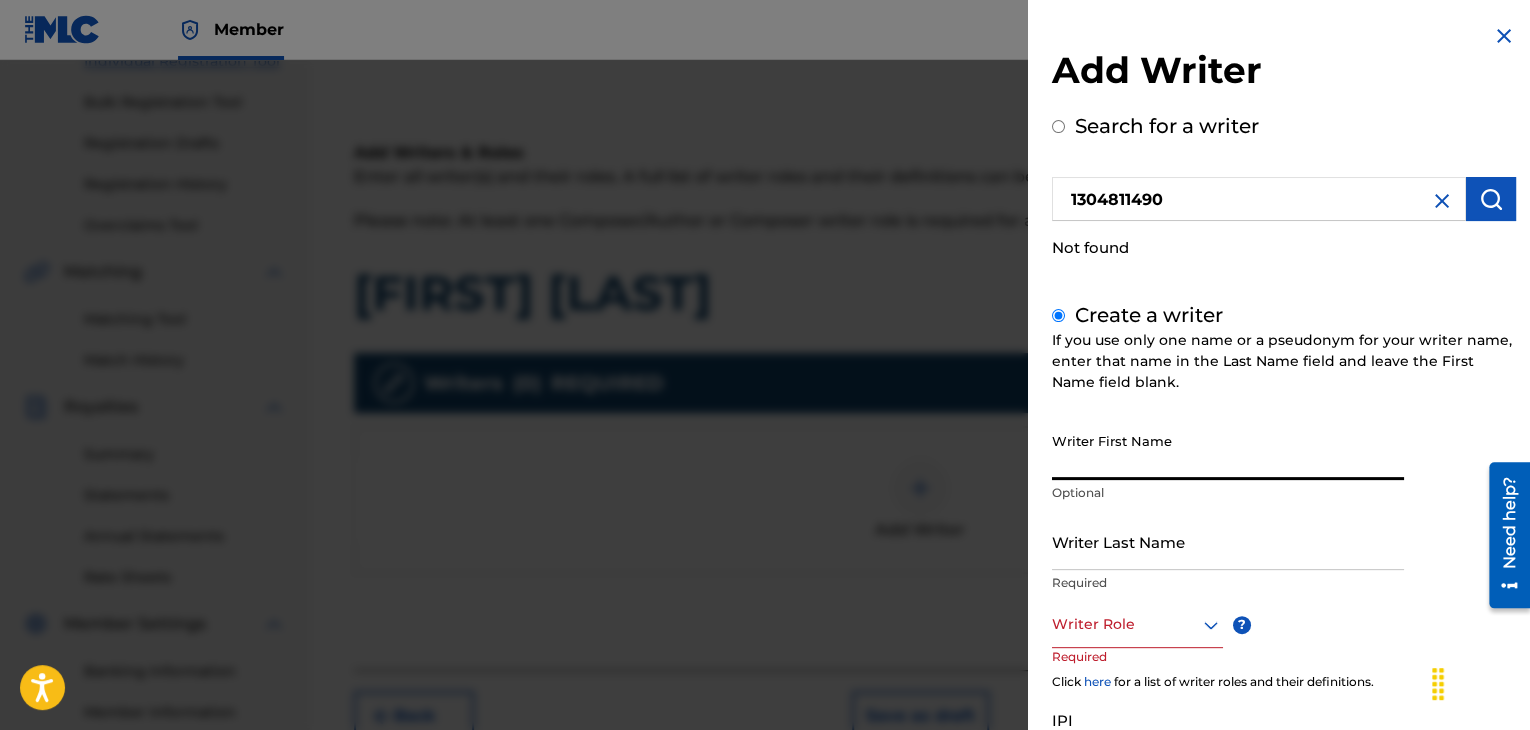 type on "Davon" 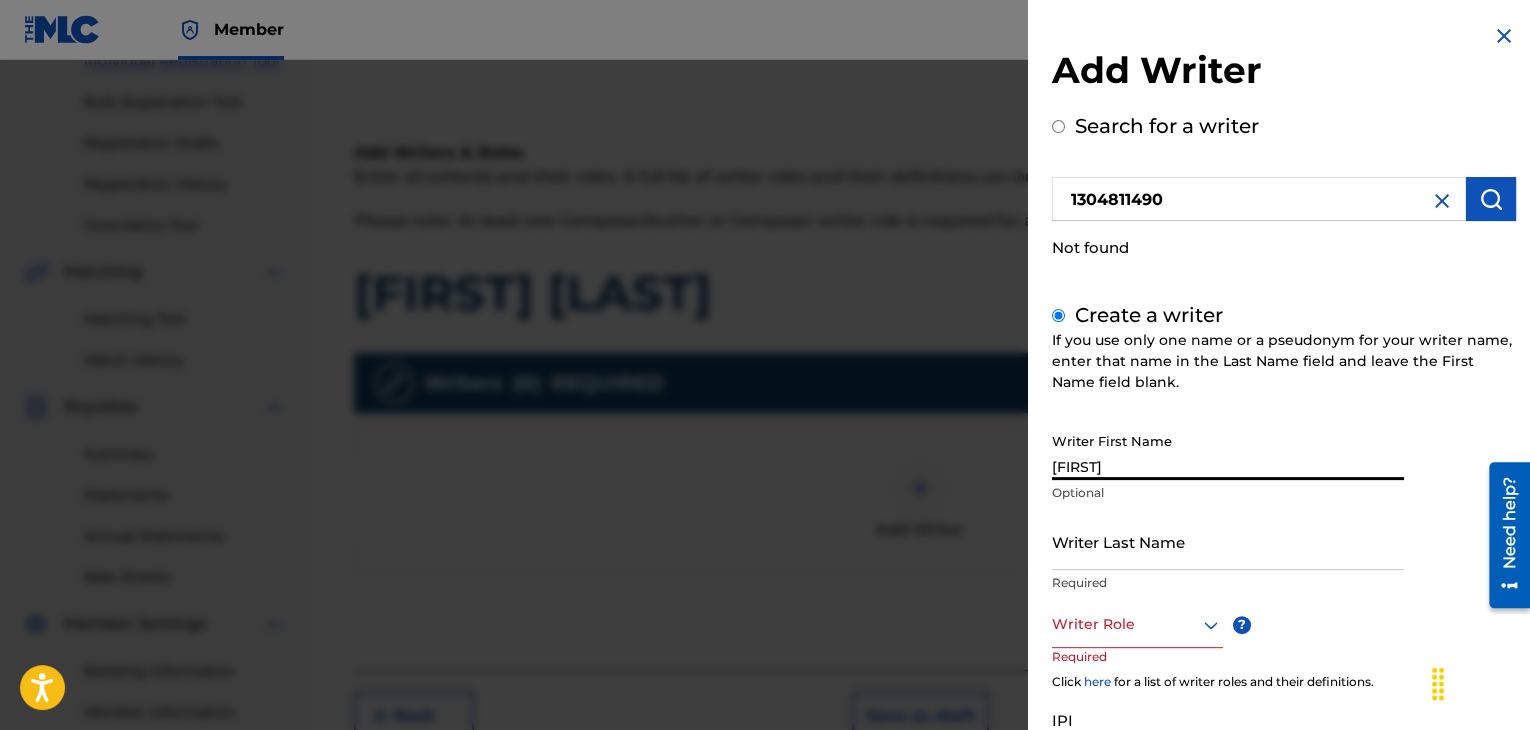 type on "Clack" 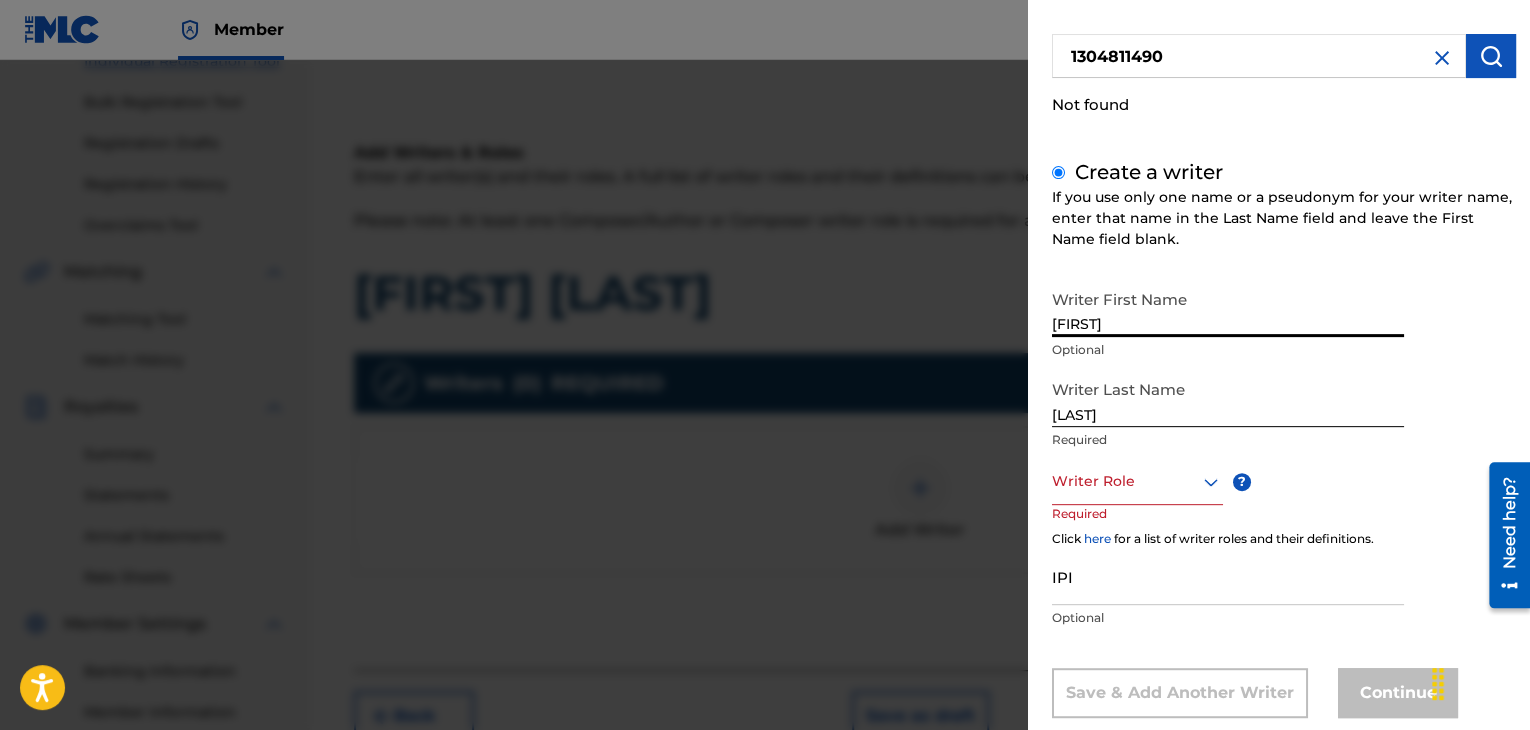 scroll, scrollTop: 144, scrollLeft: 0, axis: vertical 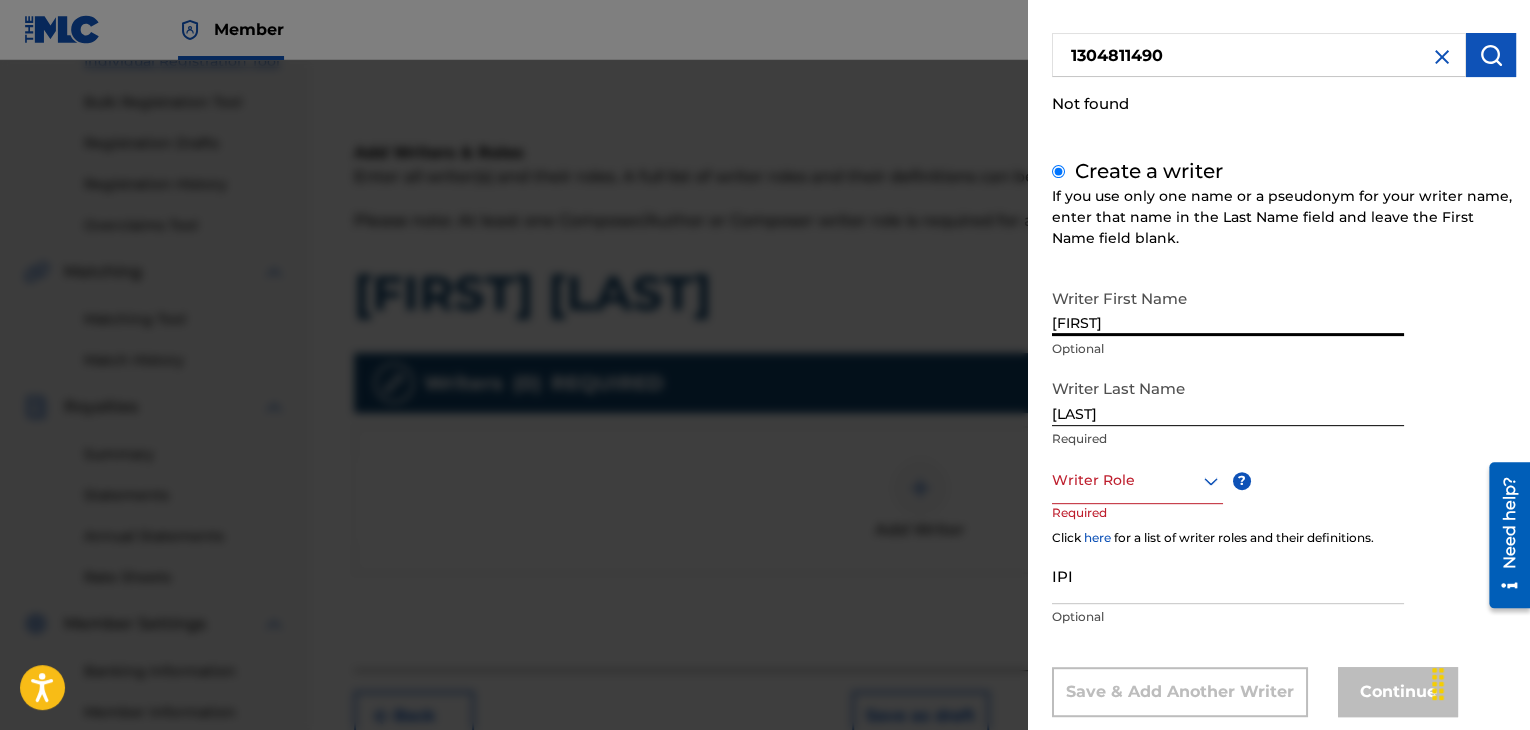 click 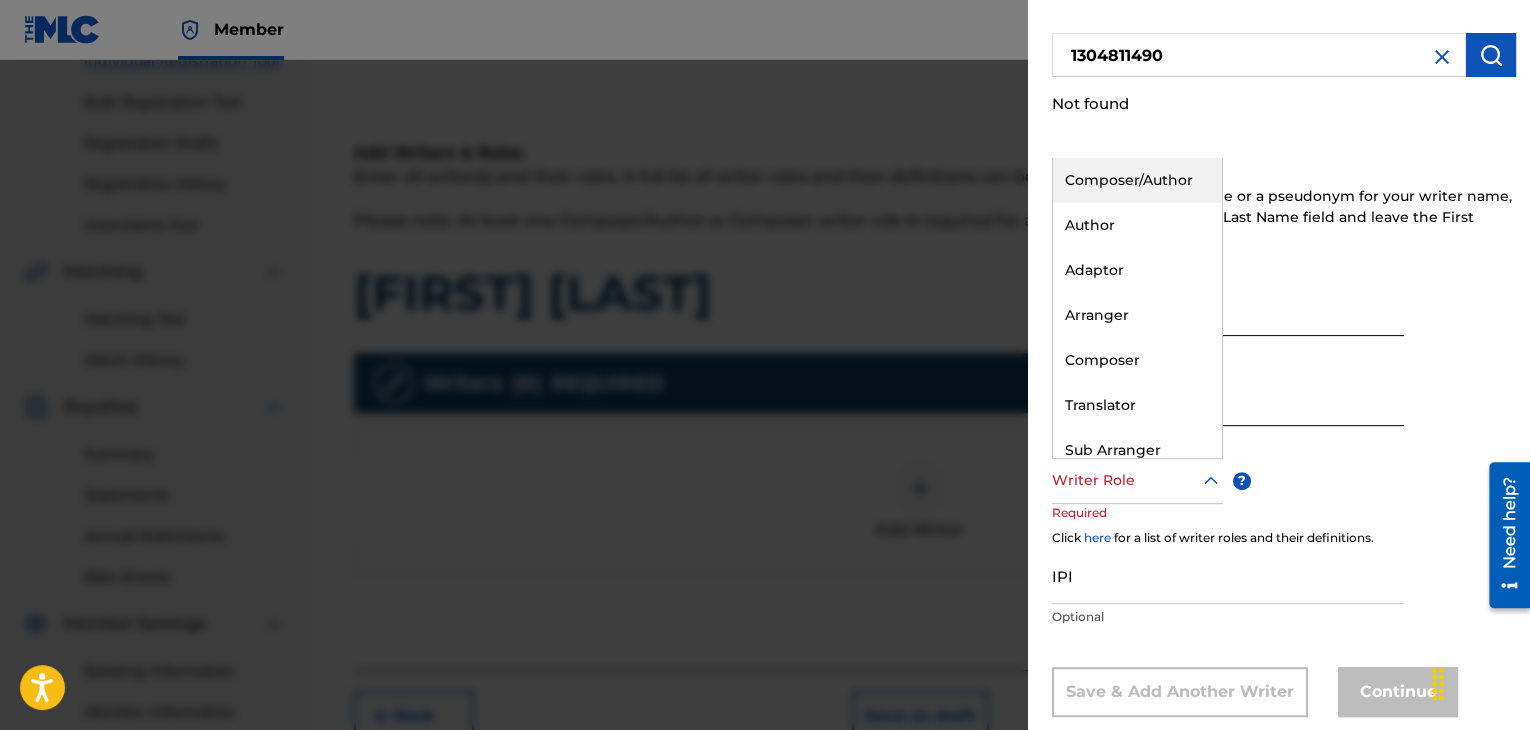 click on "Composer/Author" at bounding box center (1137, 180) 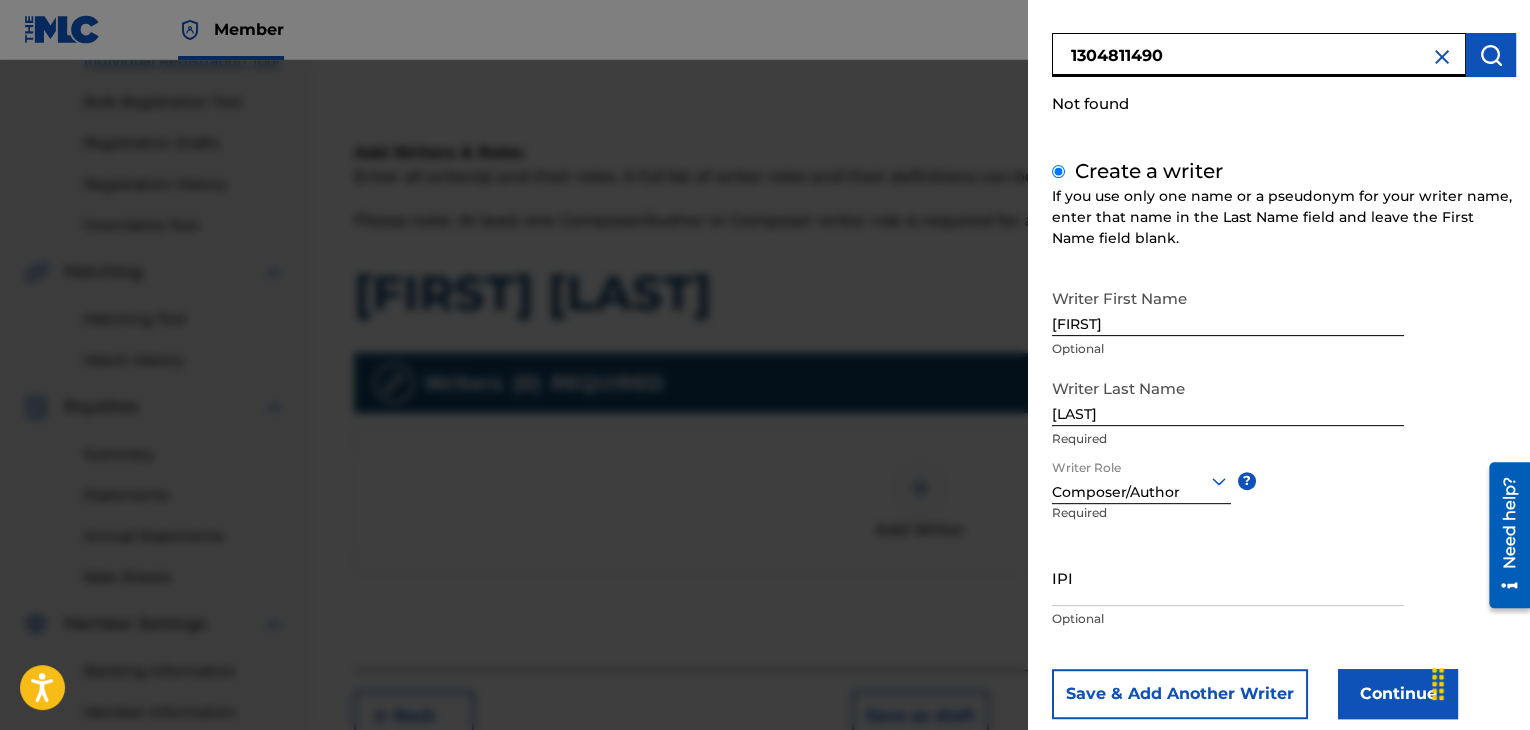 drag, startPoint x: 1165, startPoint y: 55, endPoint x: 1068, endPoint y: 57, distance: 97.020615 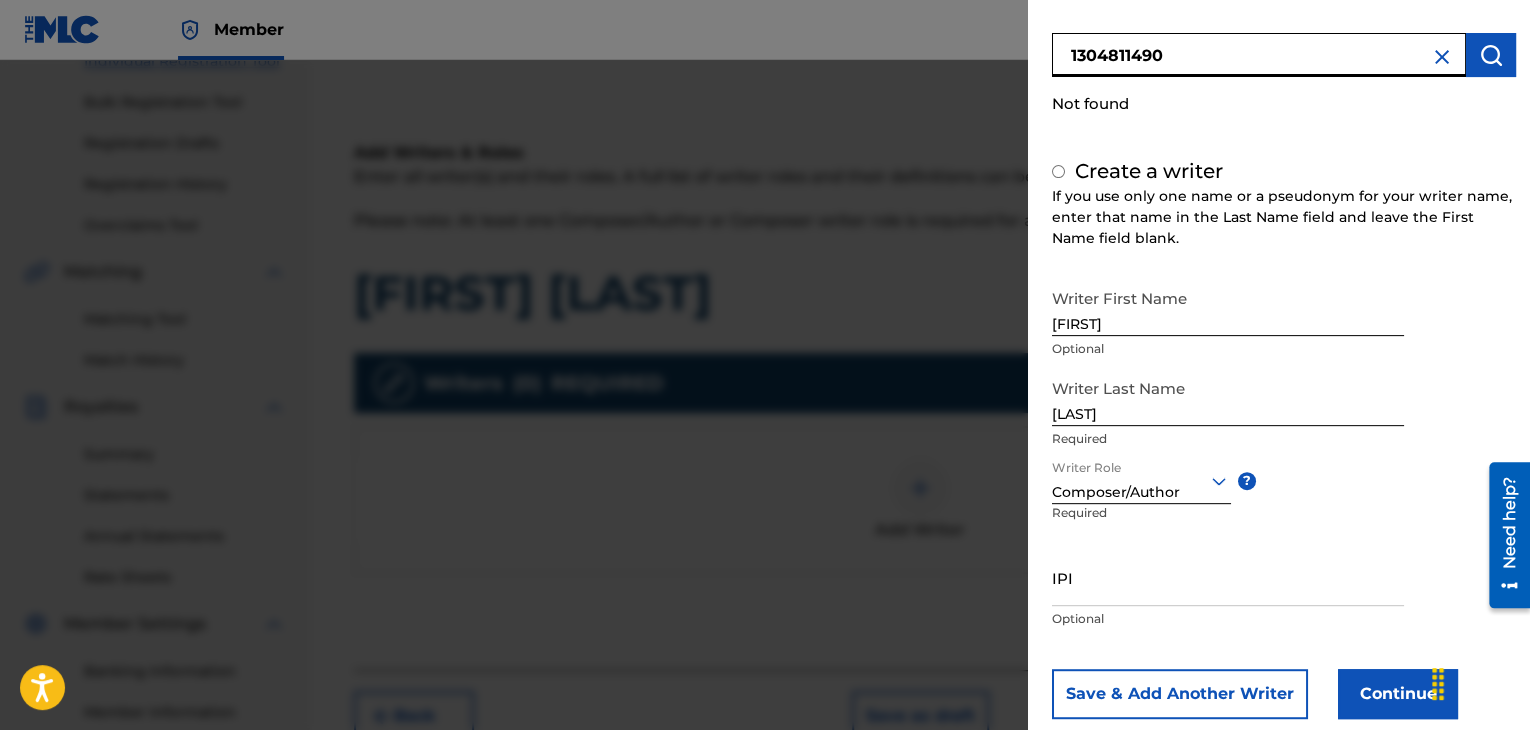 scroll, scrollTop: 0, scrollLeft: 0, axis: both 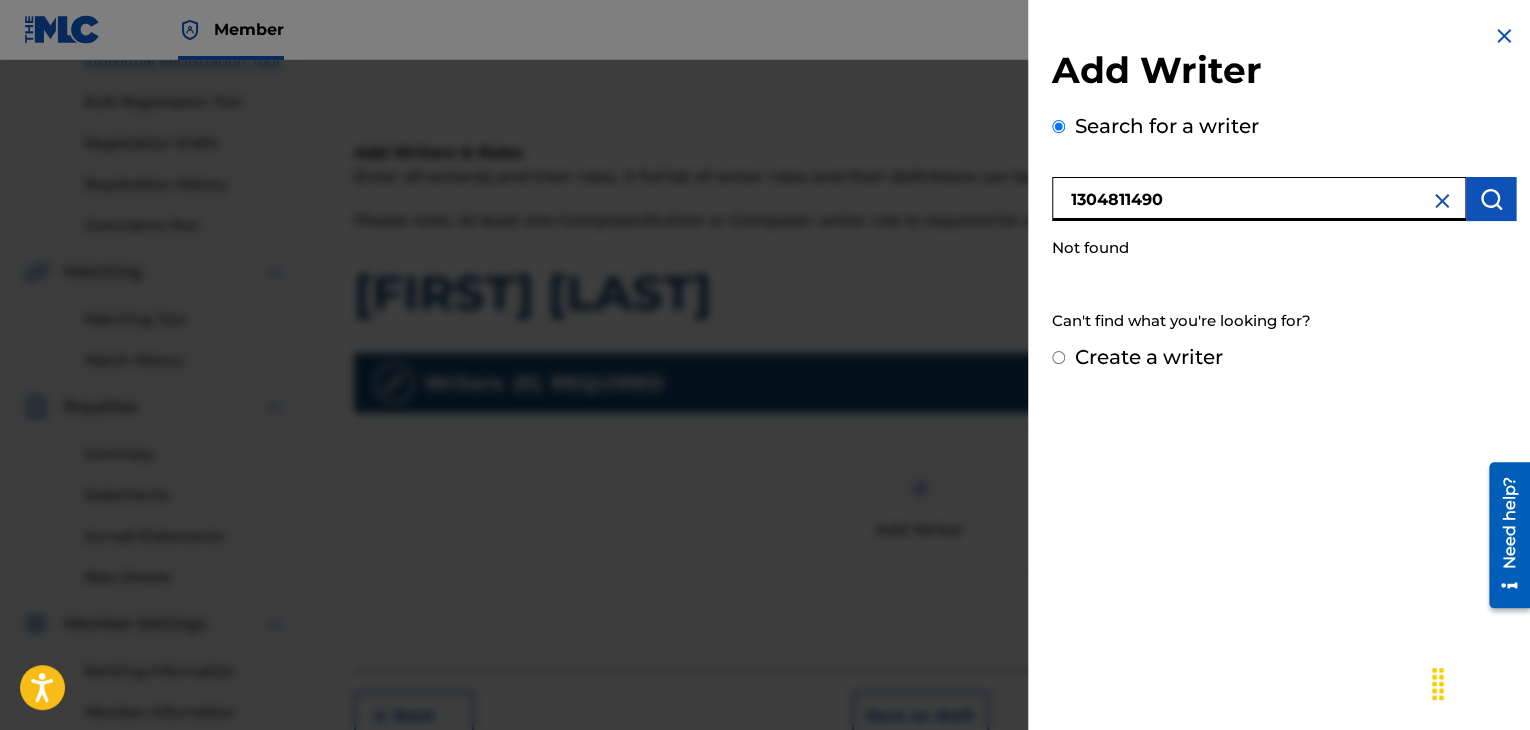 click on "Create a writer" at bounding box center [1058, 357] 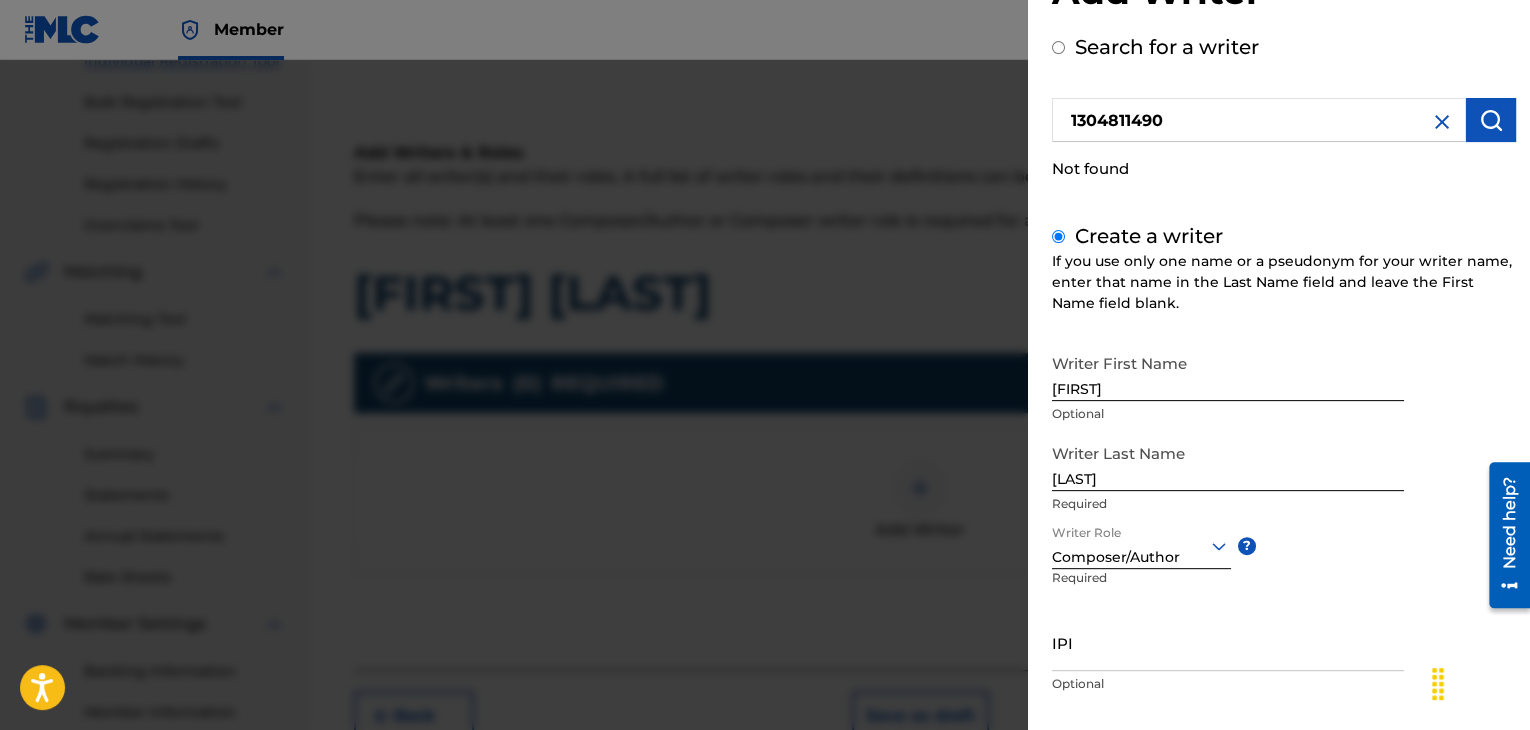 scroll, scrollTop: 84, scrollLeft: 0, axis: vertical 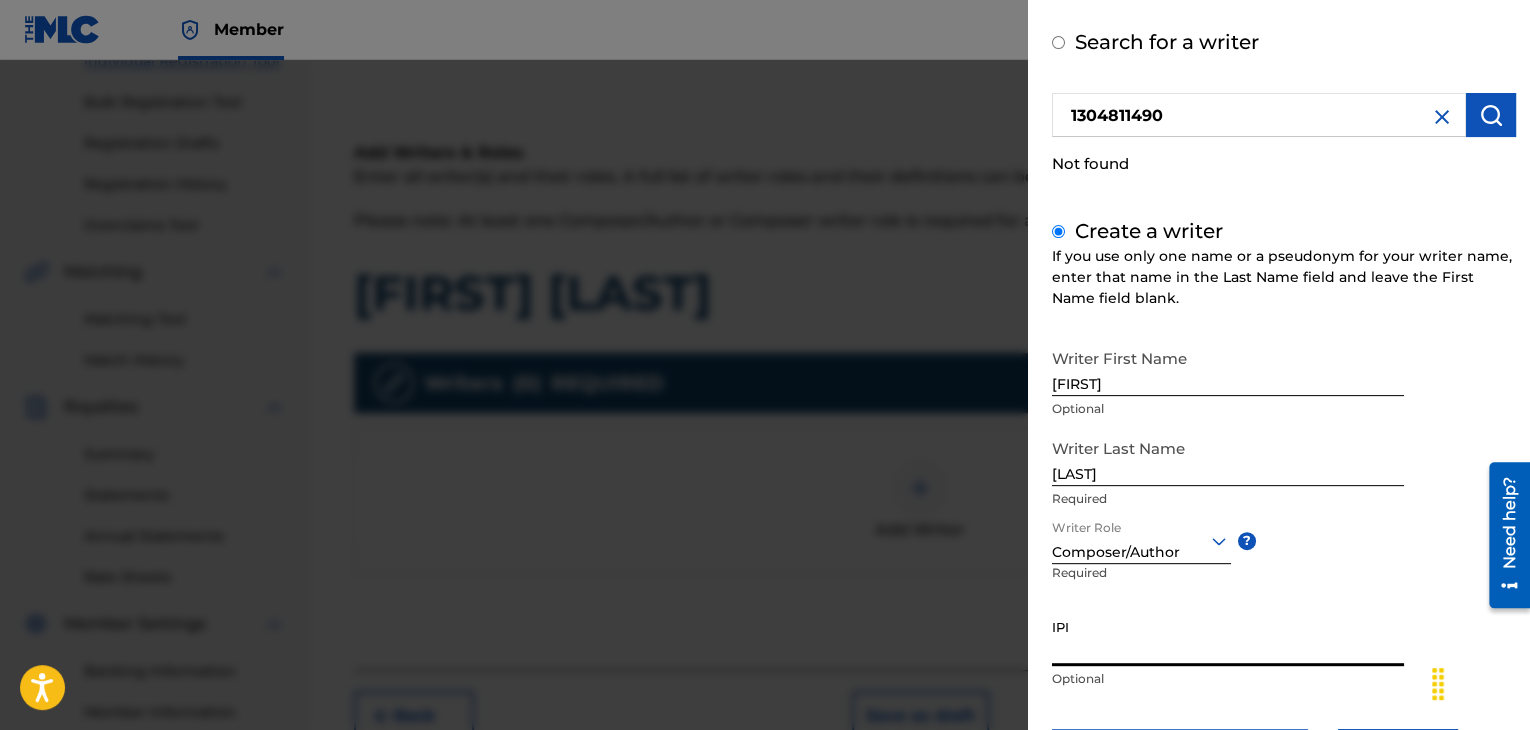 click on "IPI" at bounding box center (1228, 637) 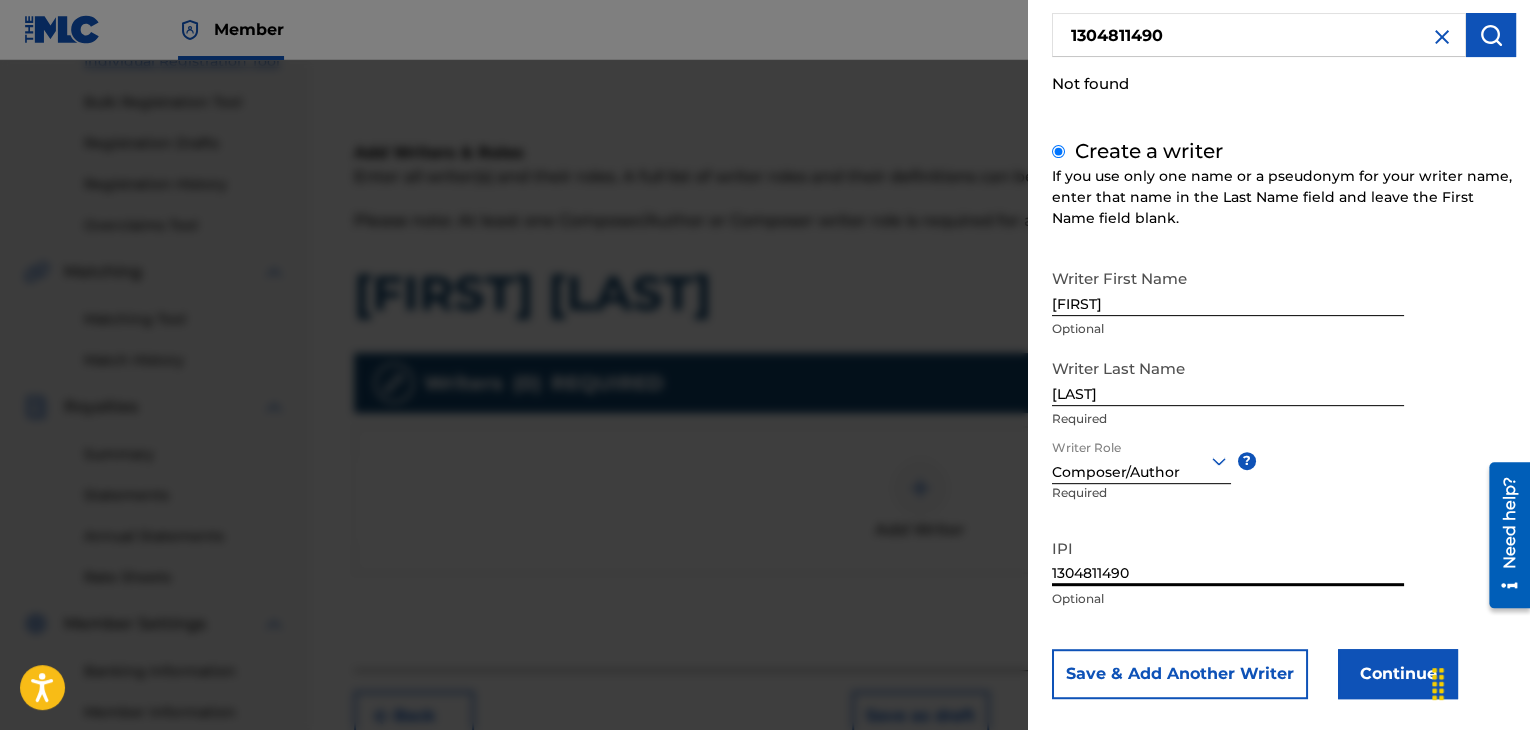 scroll, scrollTop: 187, scrollLeft: 0, axis: vertical 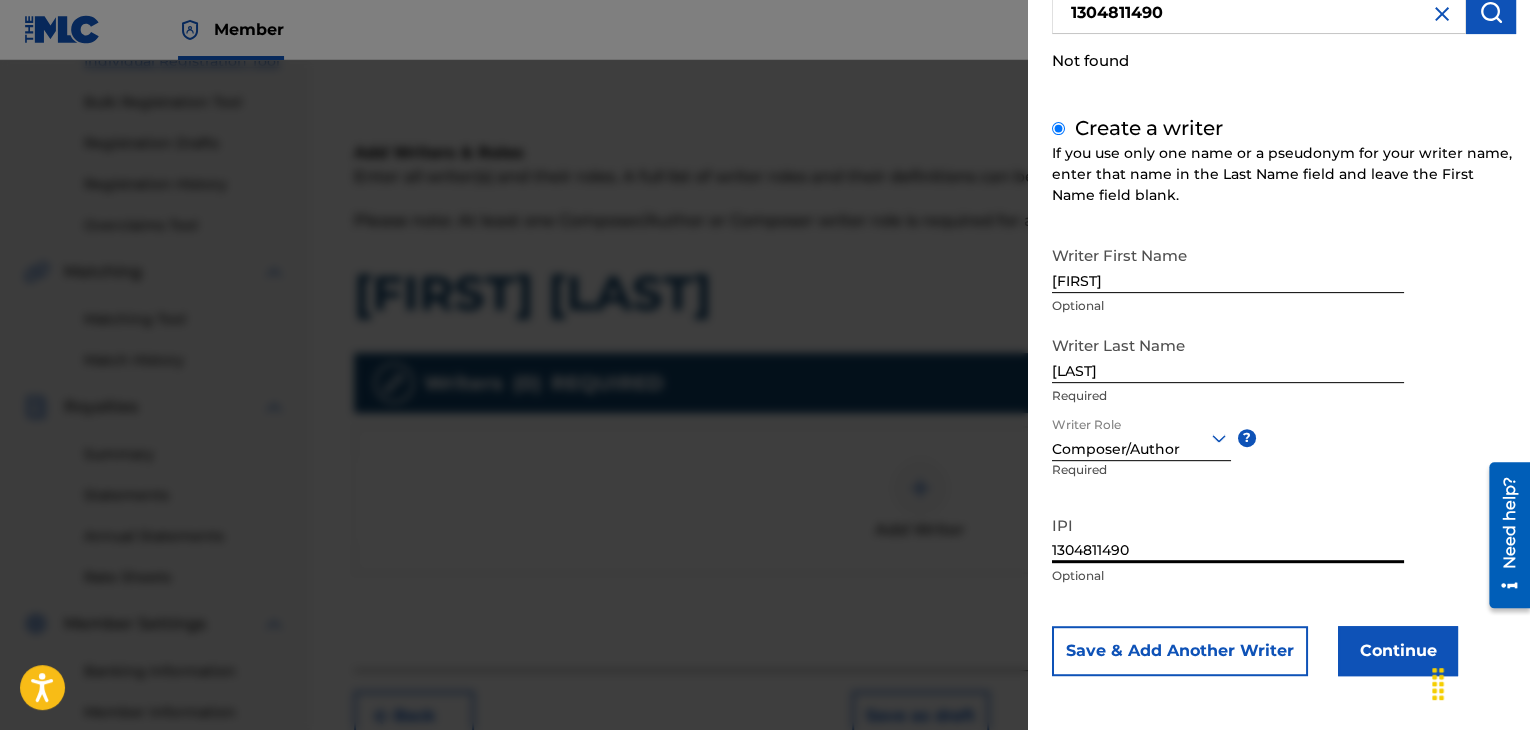type on "1304811490" 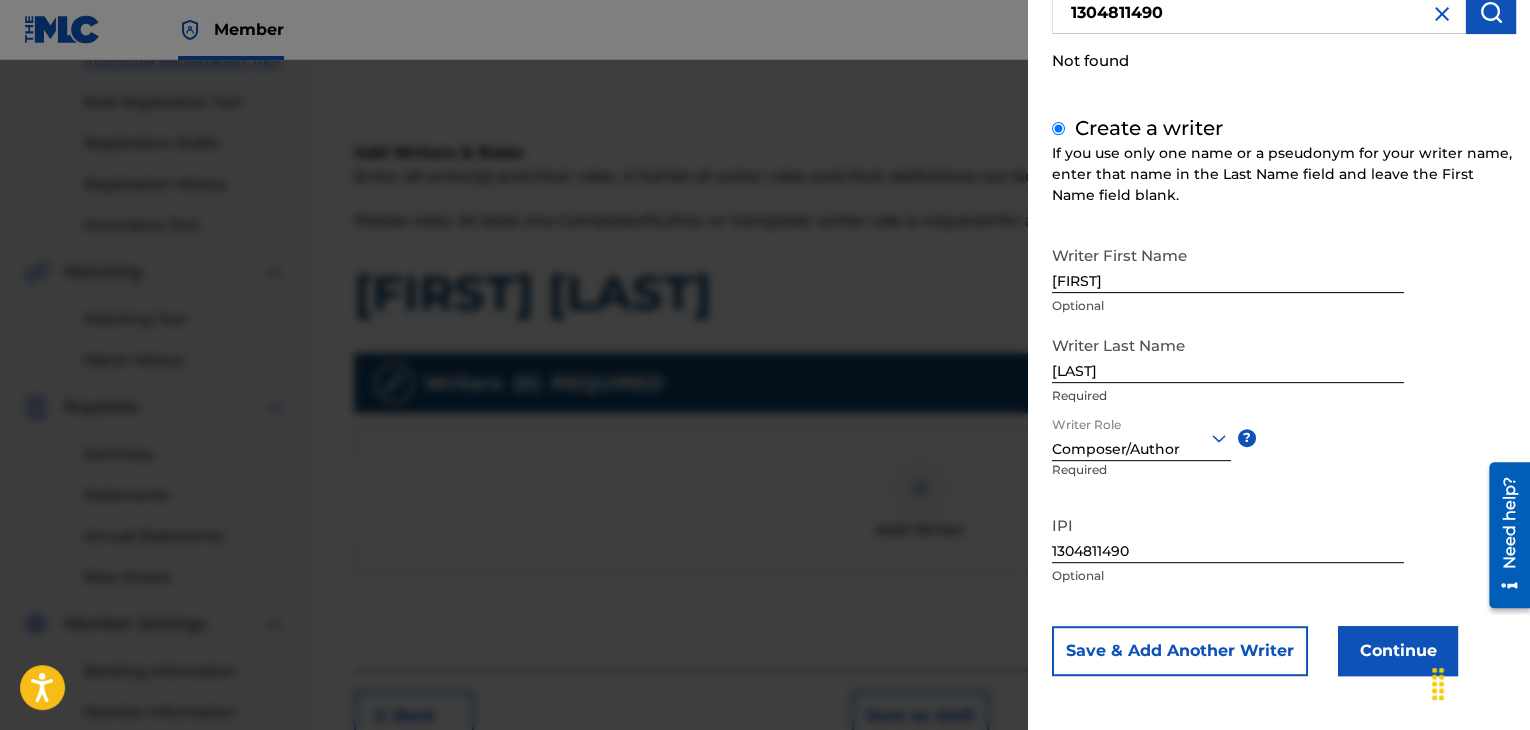 click on "Continue" at bounding box center [1398, 651] 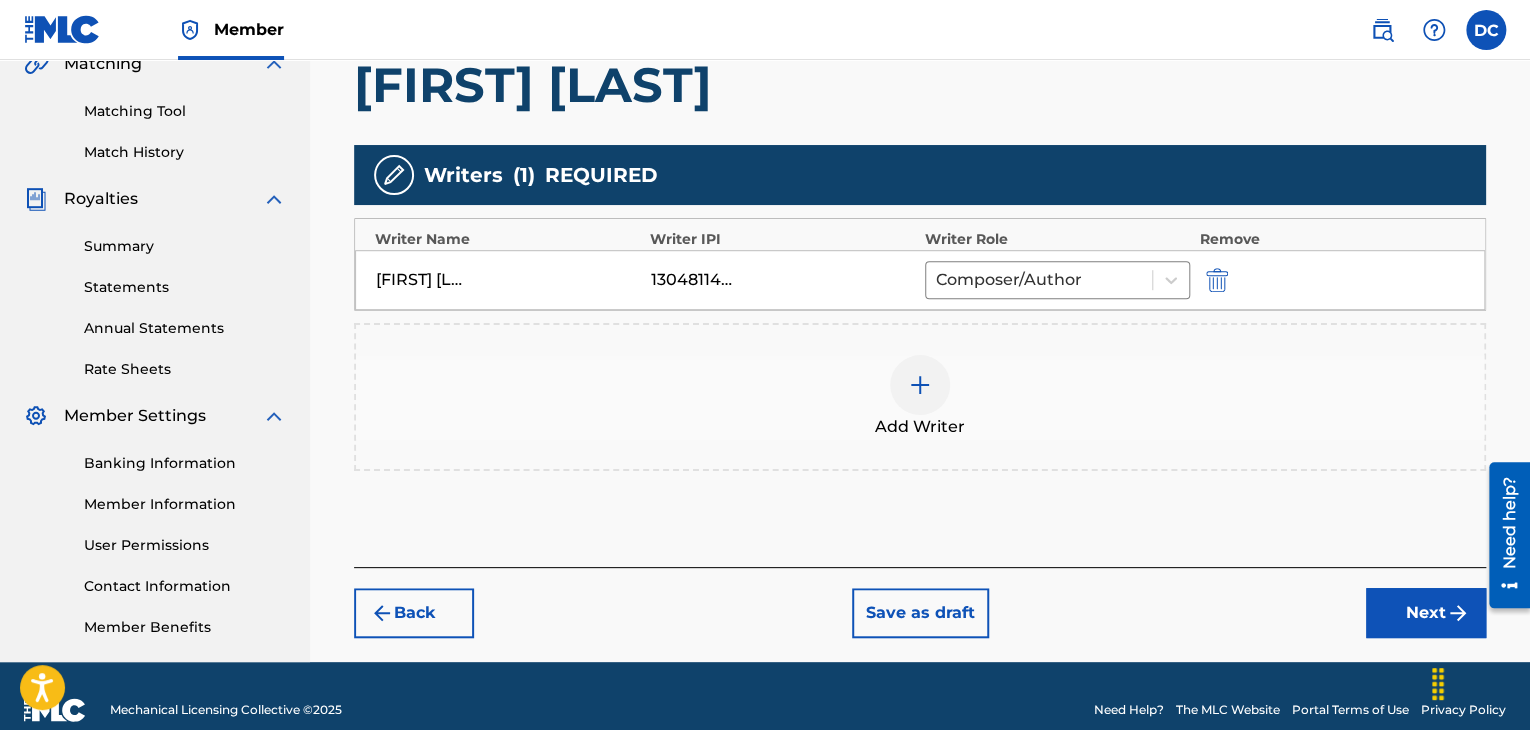 scroll, scrollTop: 490, scrollLeft: 0, axis: vertical 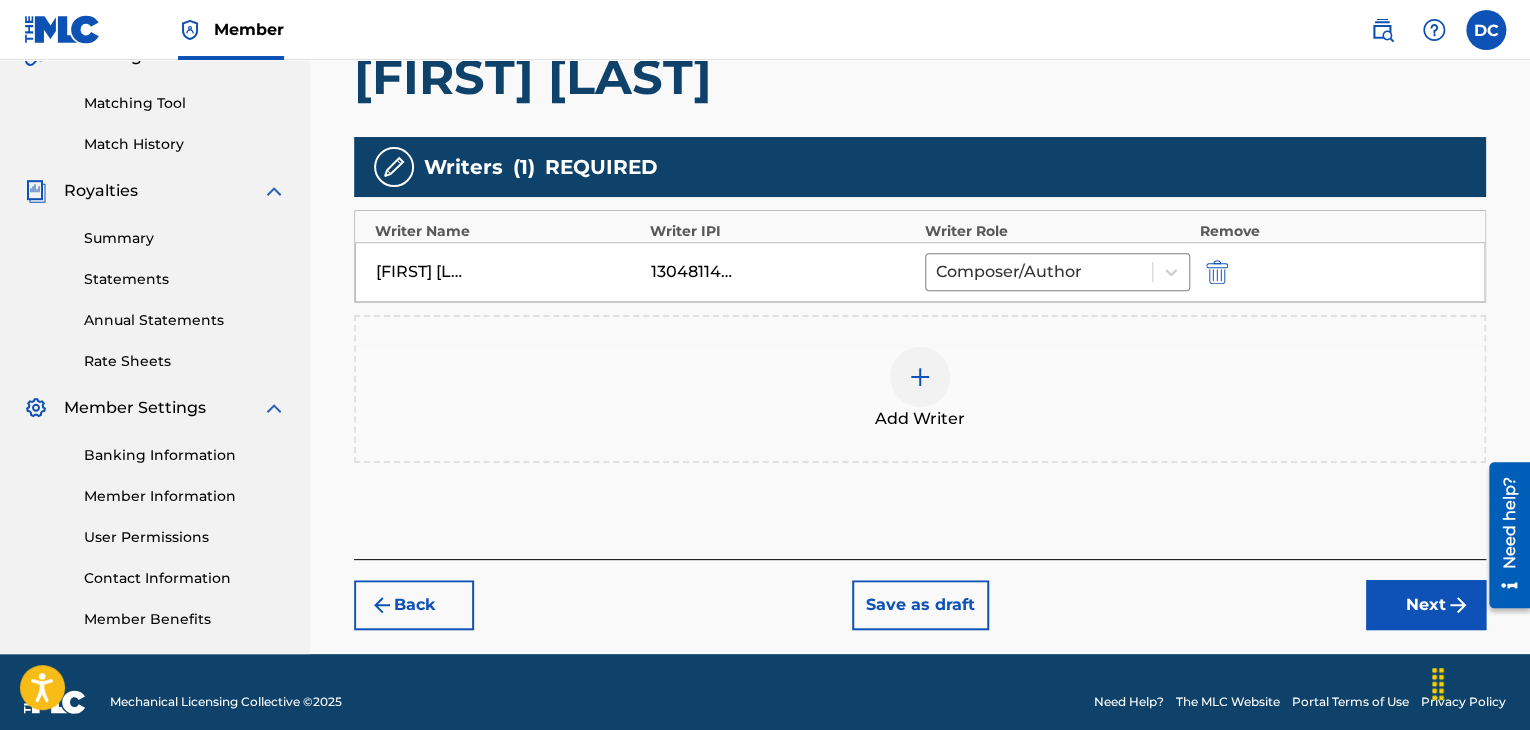 click on "Next" at bounding box center [1426, 605] 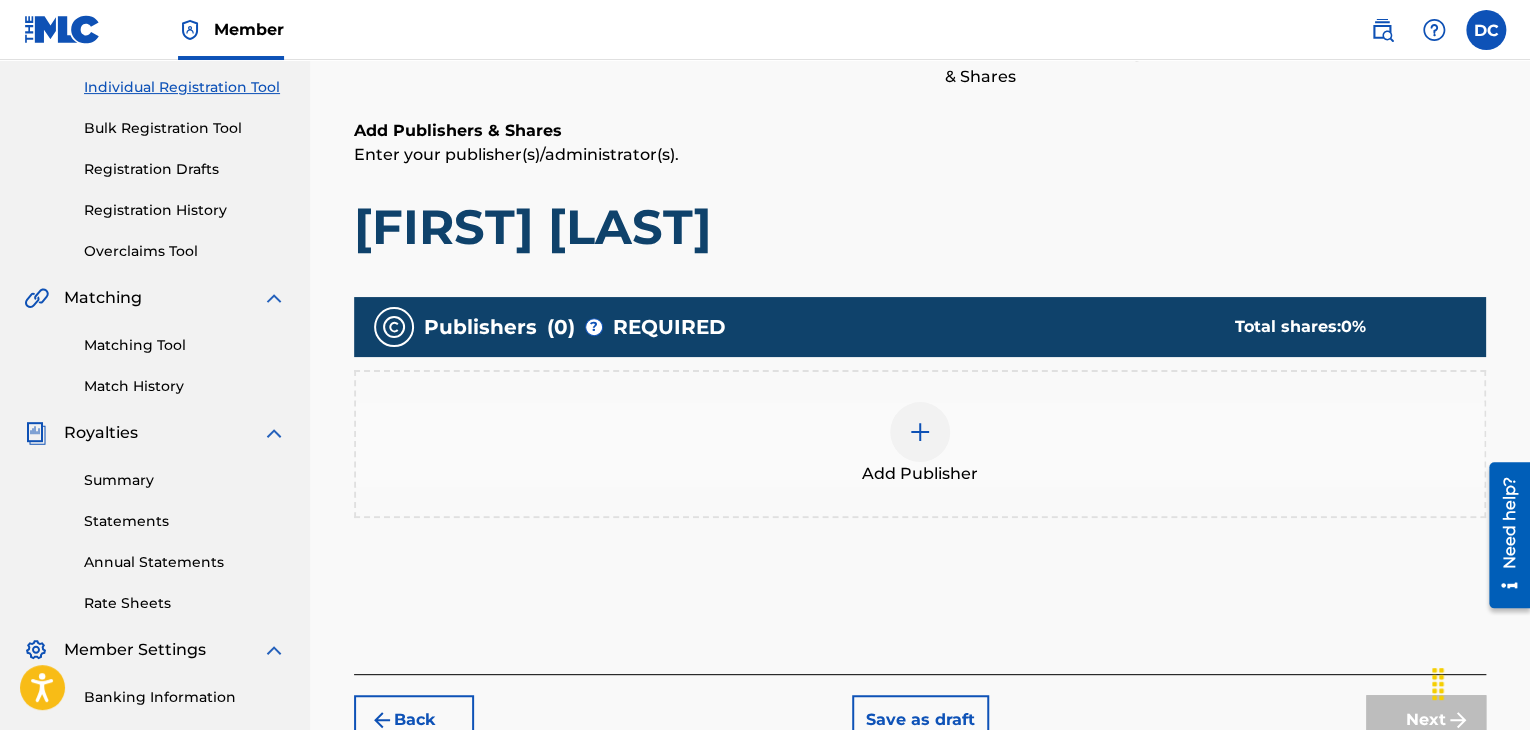 scroll, scrollTop: 249, scrollLeft: 0, axis: vertical 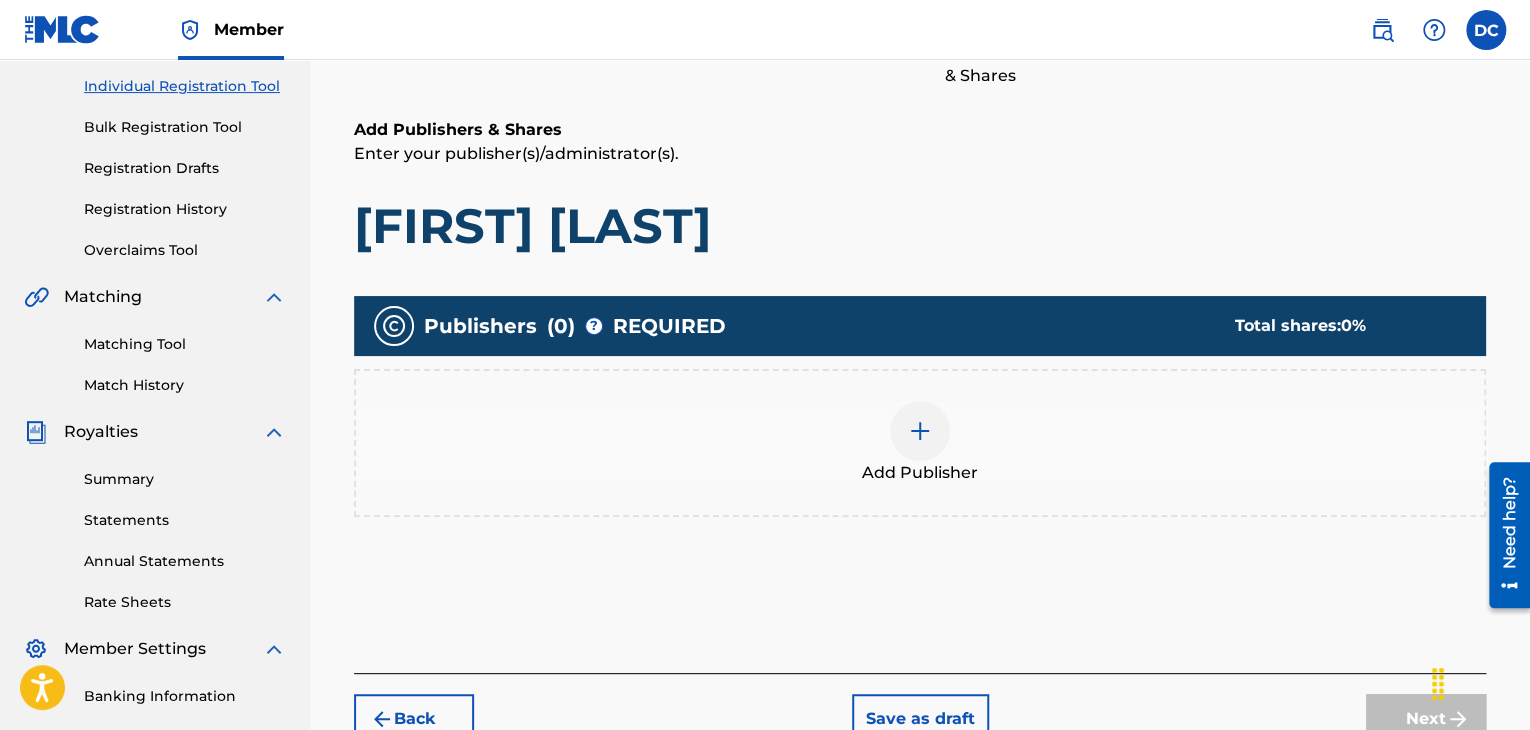 click at bounding box center [920, 431] 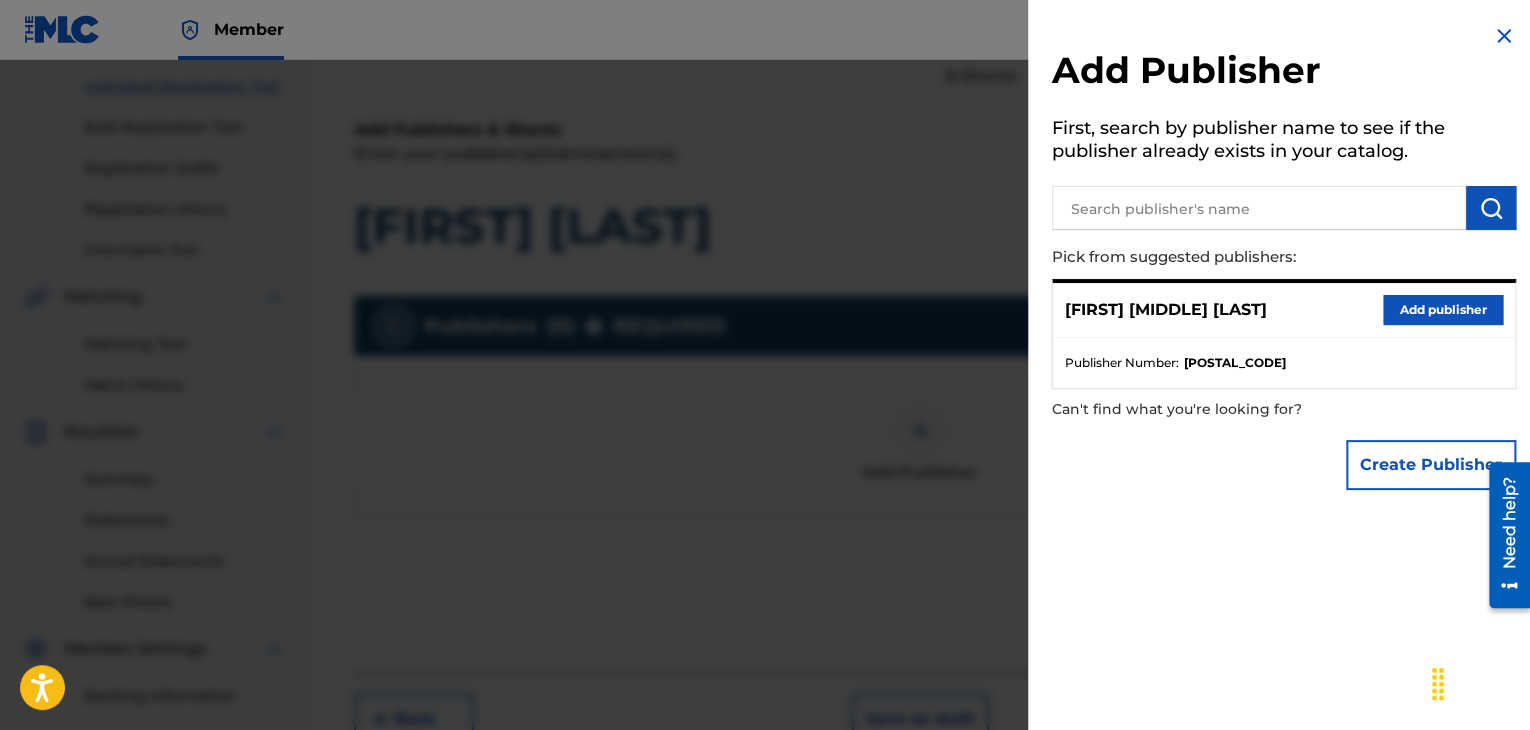 click on "Create Publisher" at bounding box center (1431, 465) 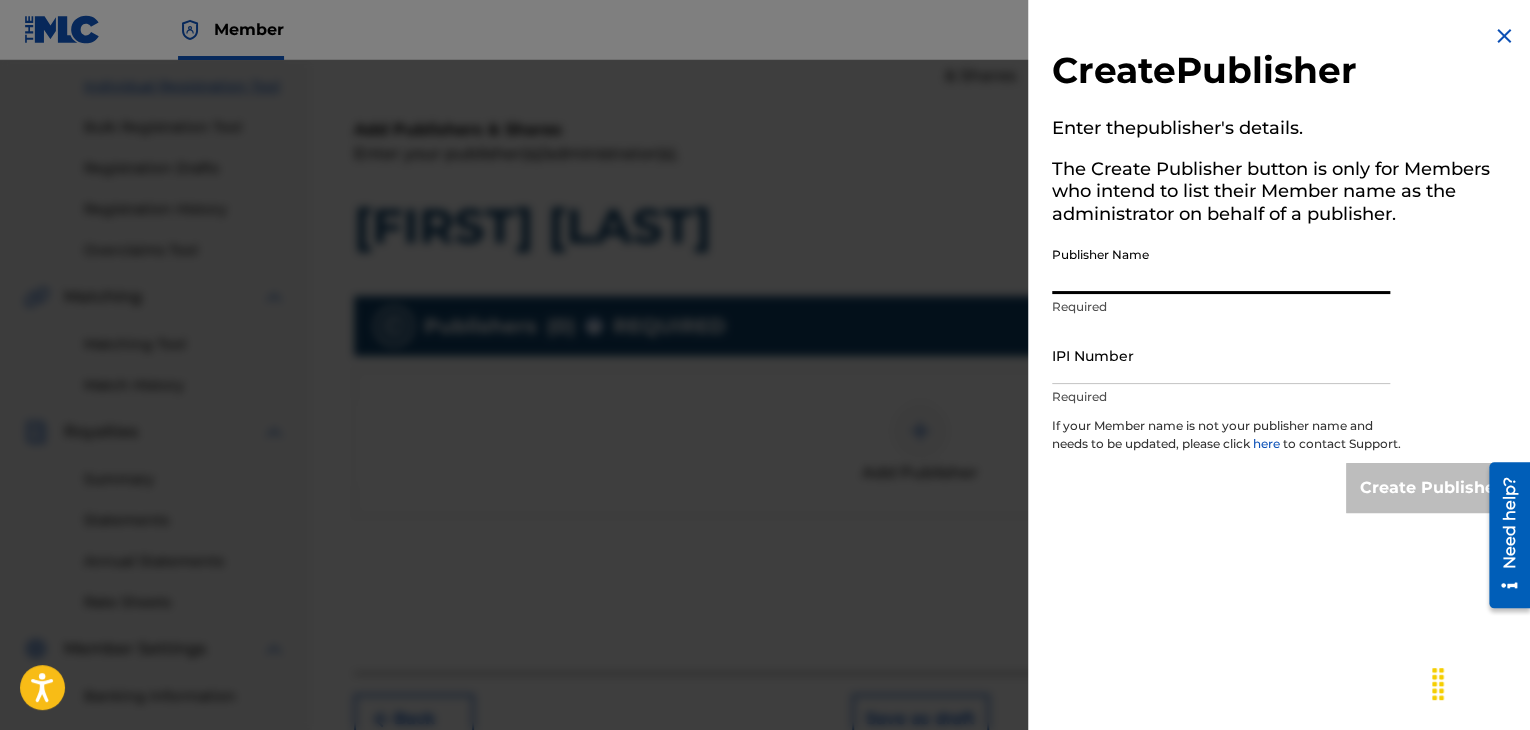 click on "Publisher Name" at bounding box center [1221, 265] 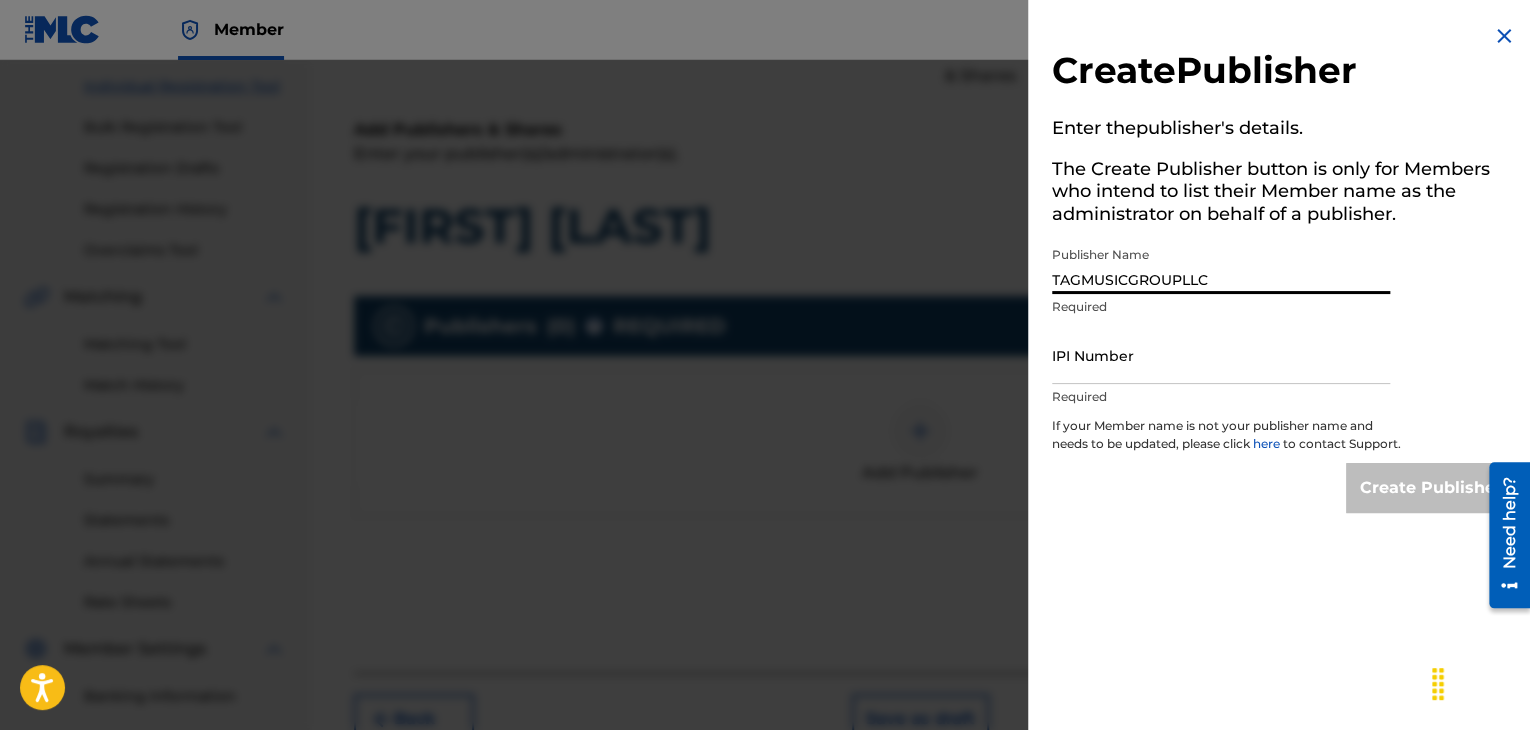 type on "TAGMUSICGROUPLLC" 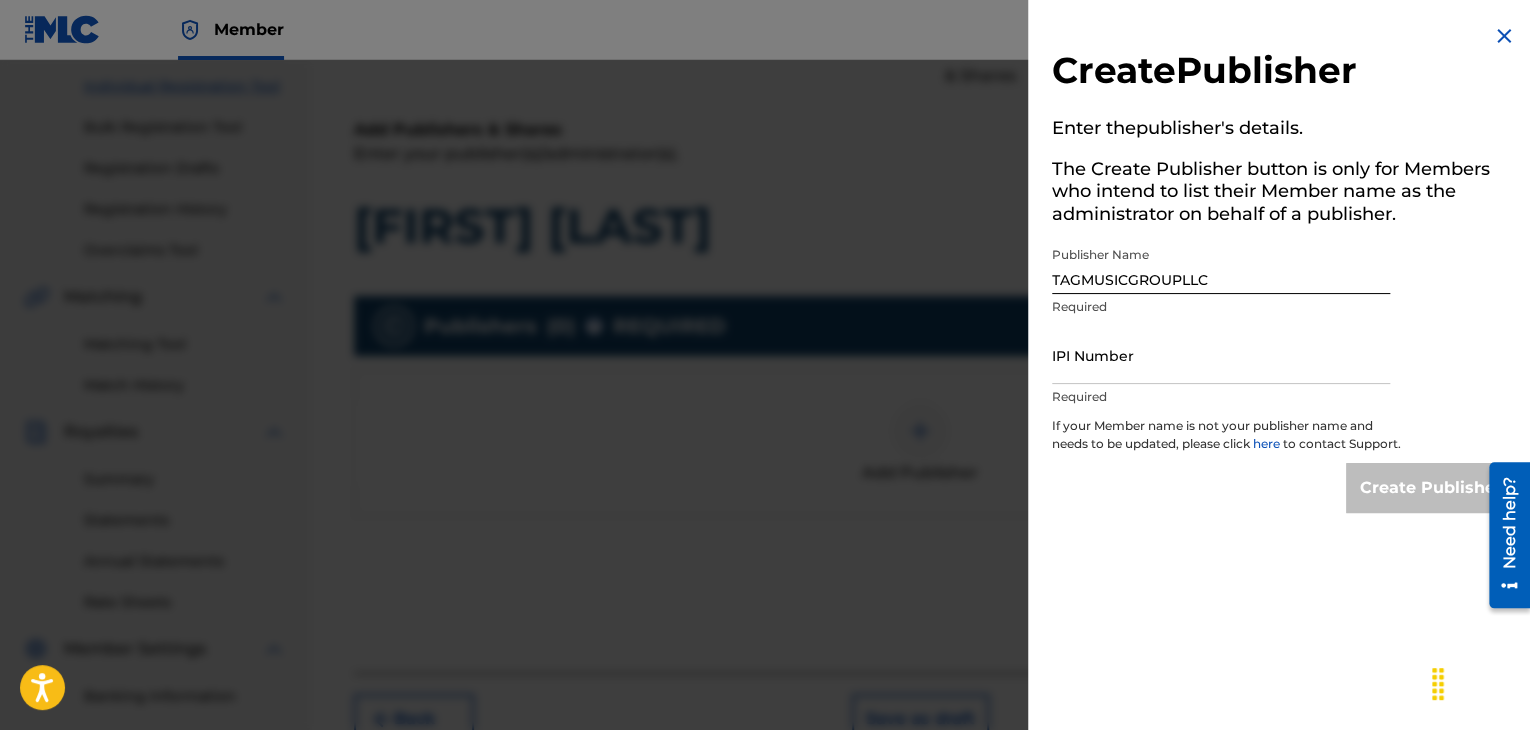 click on "here" at bounding box center (1268, 443) 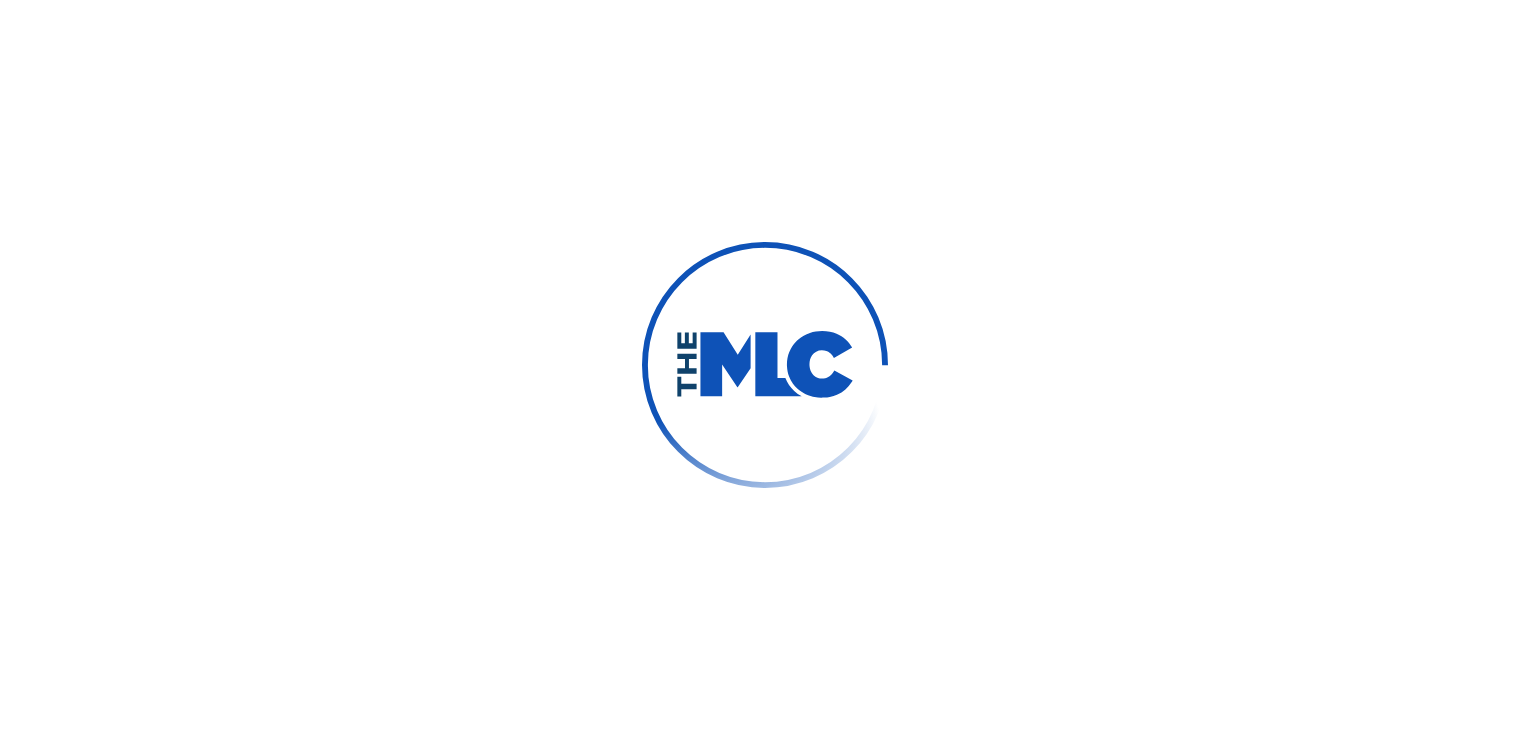 scroll, scrollTop: 0, scrollLeft: 0, axis: both 